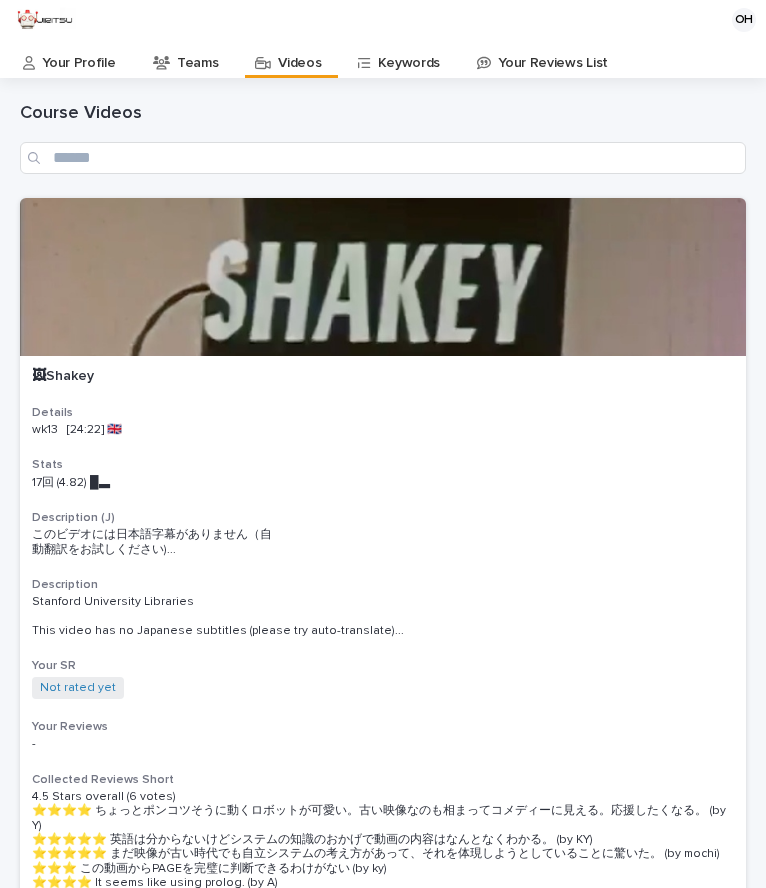 scroll, scrollTop: 0, scrollLeft: 0, axis: both 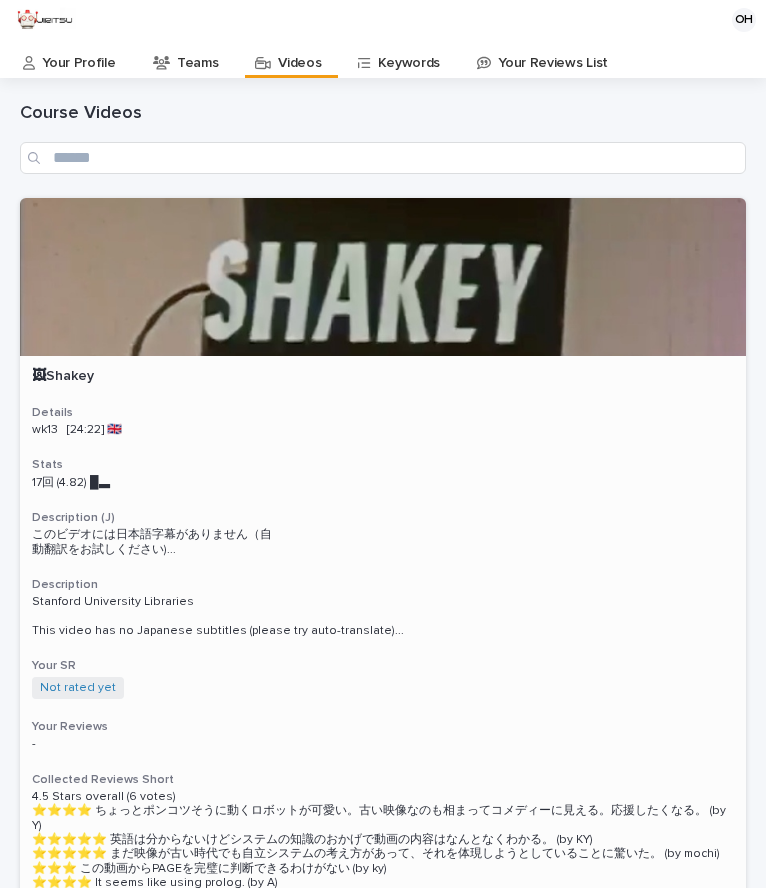 click on "🖼Shakey Details wk13   [24:22] 🇬🇧 Stats 17回 (4.82) █▃　　　 Description (J) このビデオには日本語字幕がありません（自
動翻訳をお試しください)
... Description Stanford University Libraries
This video has no Japanese subtitles (please try auto-translate) ... Your SR Not rated yet   + 0 Your Reviews - Collected Reviews Short" at bounding box center [383, 644] 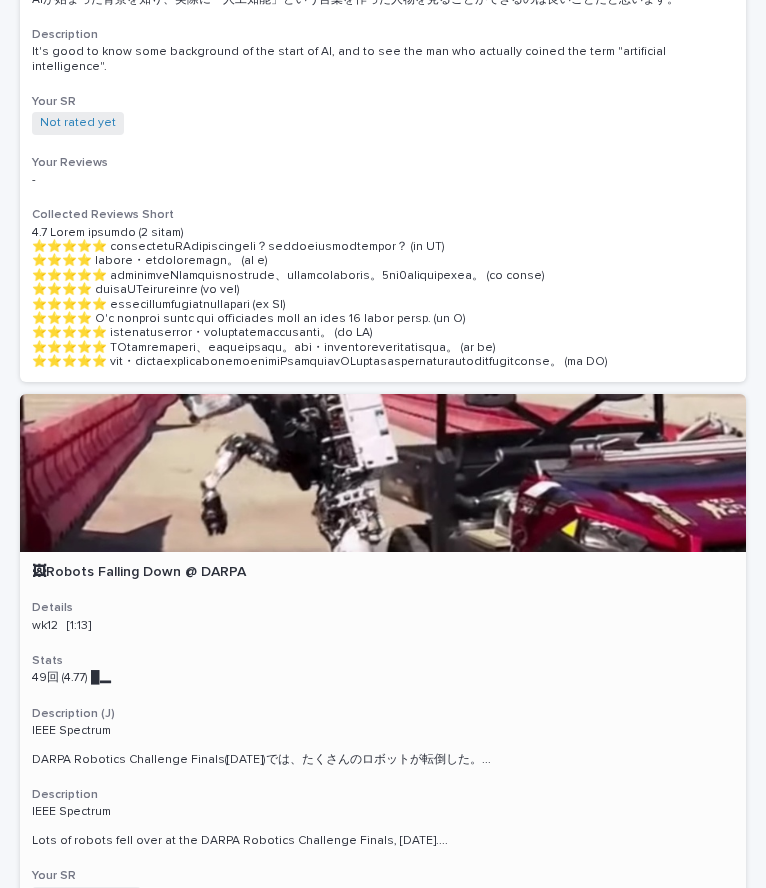 scroll, scrollTop: 1296, scrollLeft: 0, axis: vertical 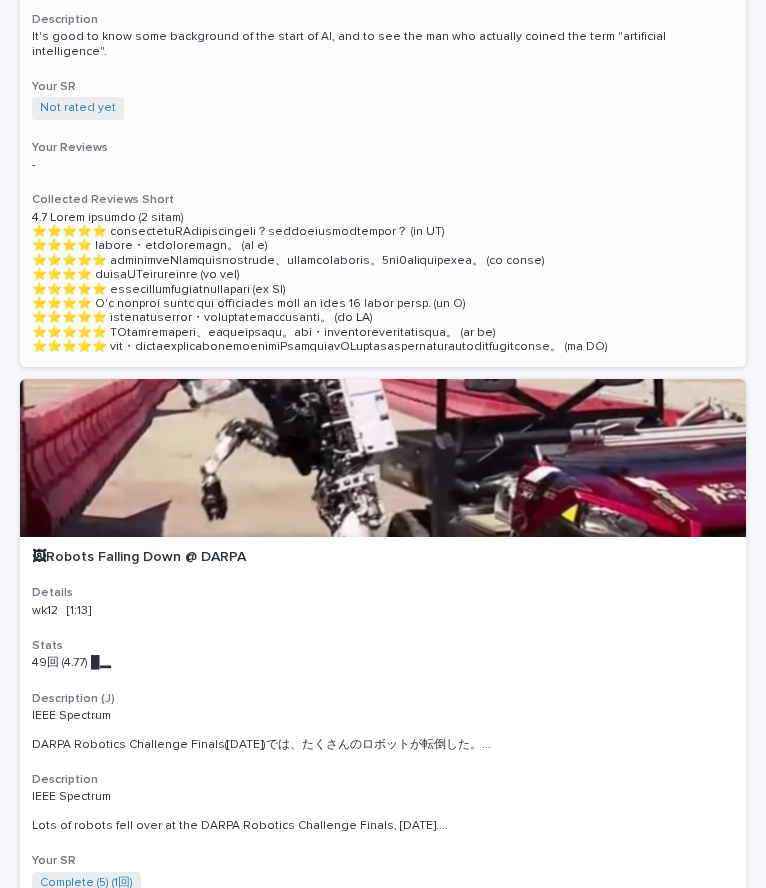 click at bounding box center (383, 283) 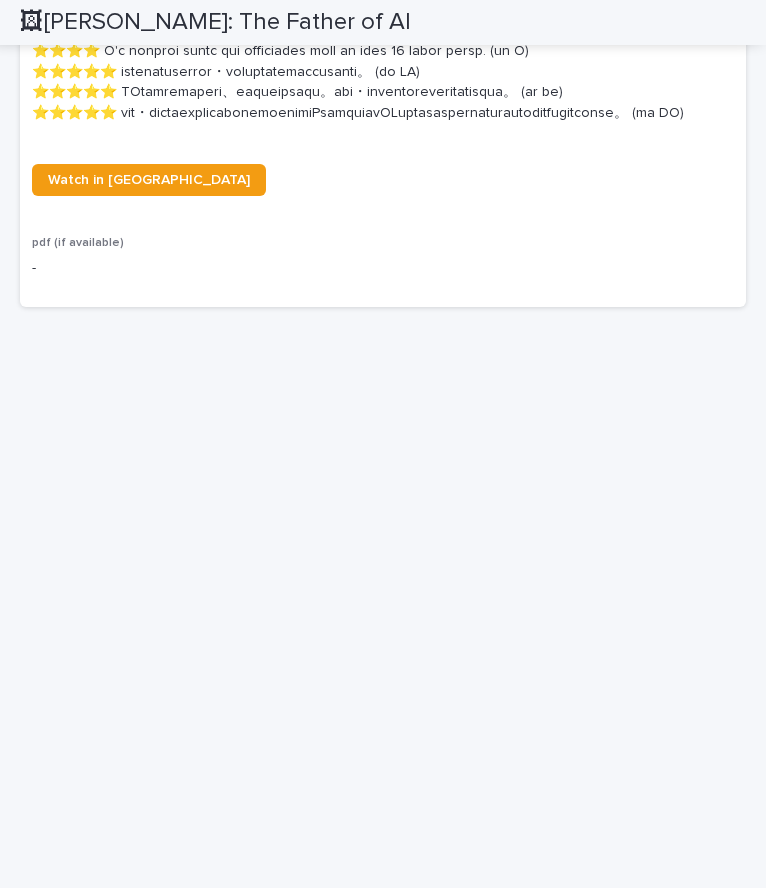scroll, scrollTop: 1130, scrollLeft: 0, axis: vertical 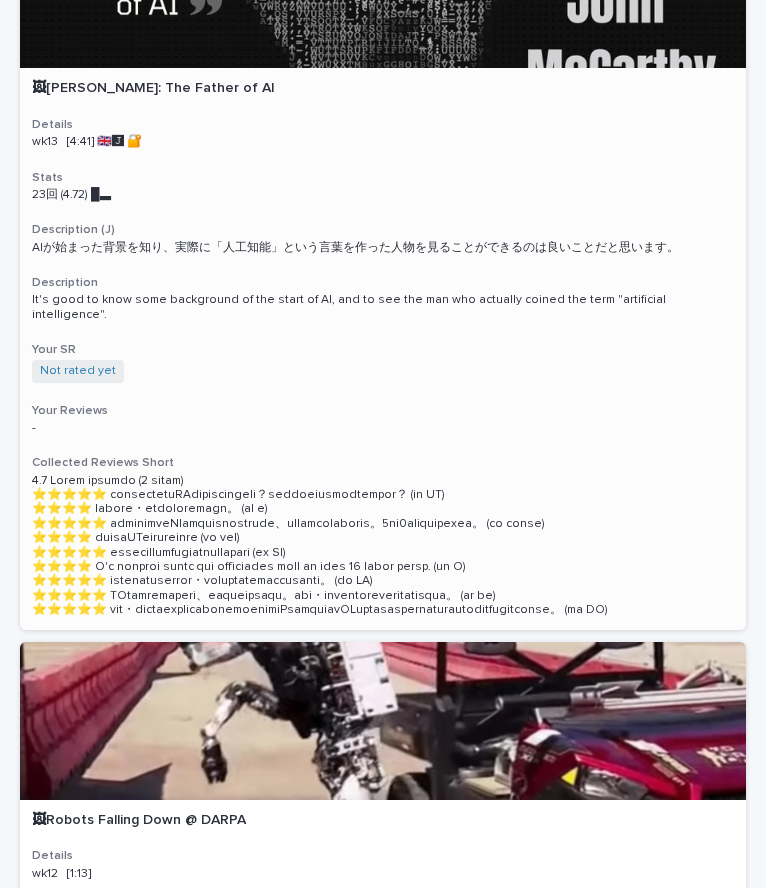 click on "Not rated yet   + 0" at bounding box center (383, 371) 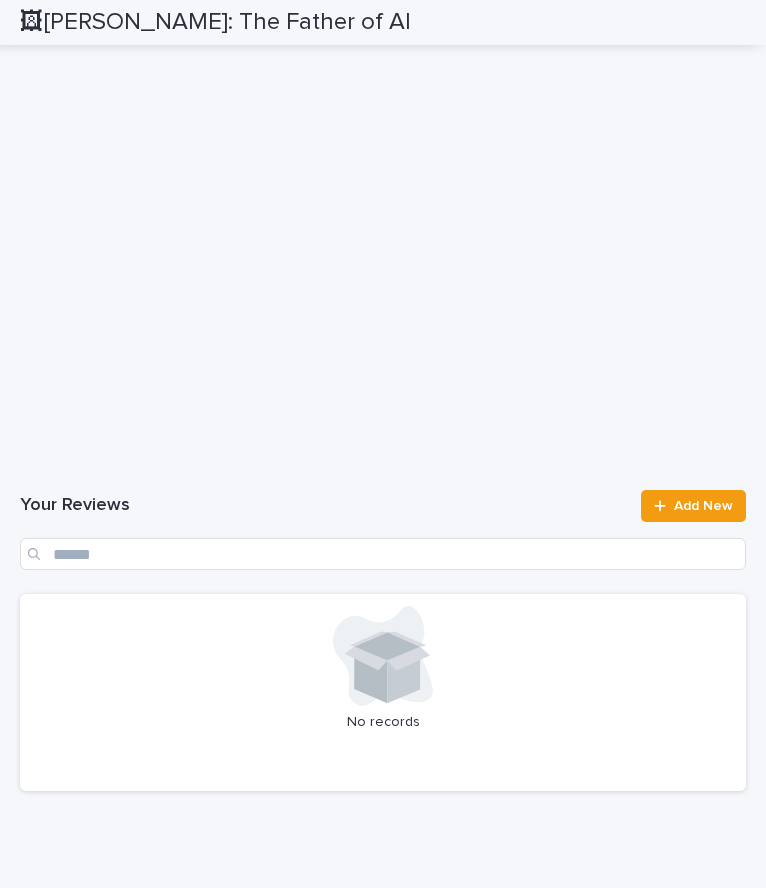 scroll, scrollTop: 1686, scrollLeft: 0, axis: vertical 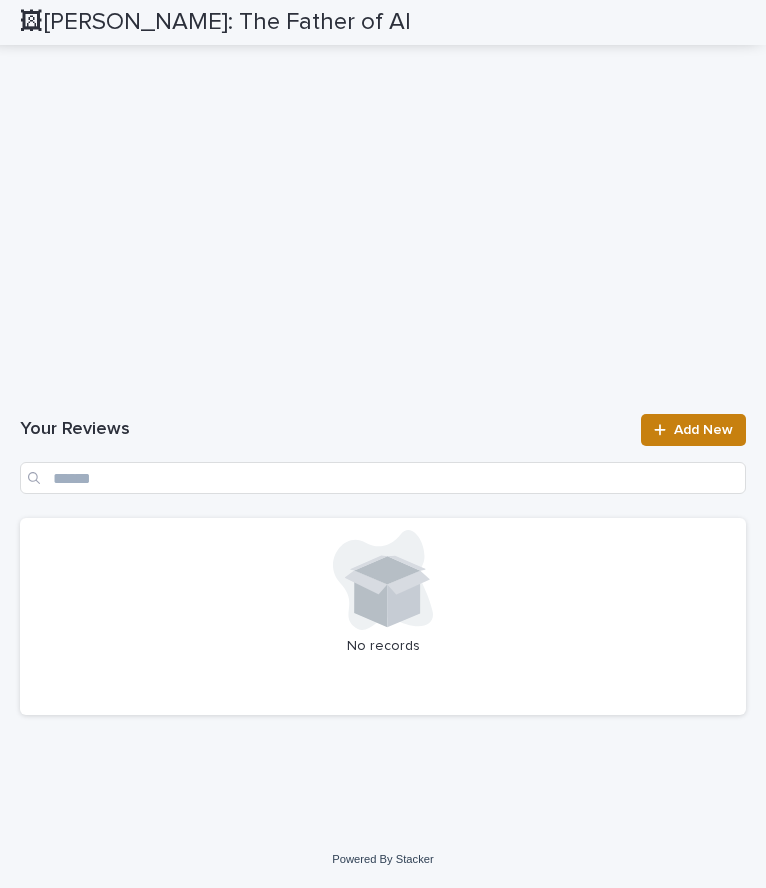 click on "Add New" at bounding box center [703, 430] 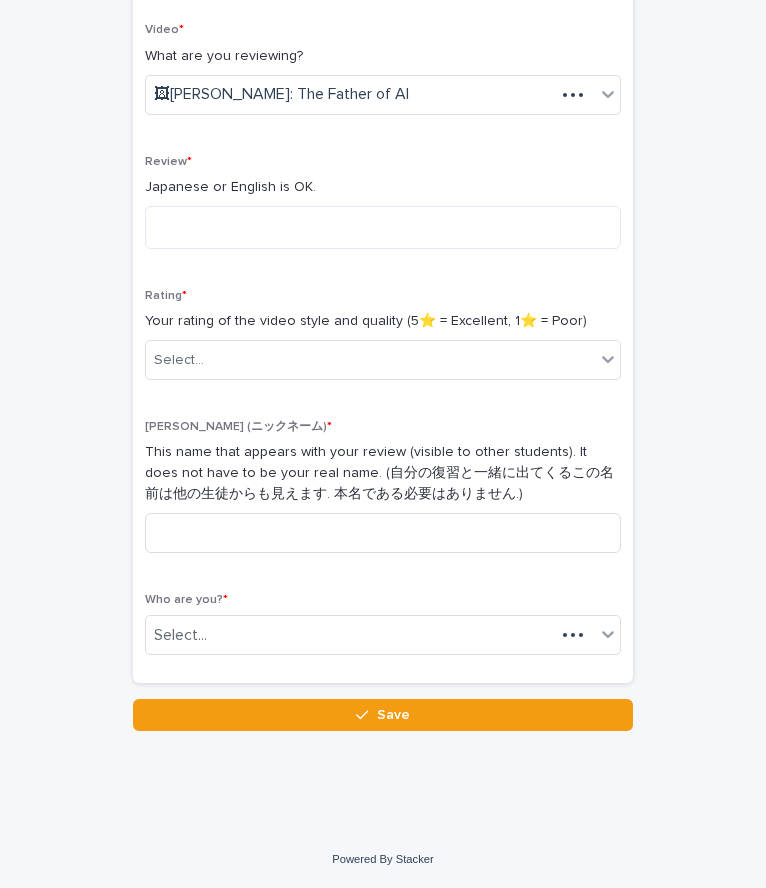 scroll, scrollTop: 321, scrollLeft: 0, axis: vertical 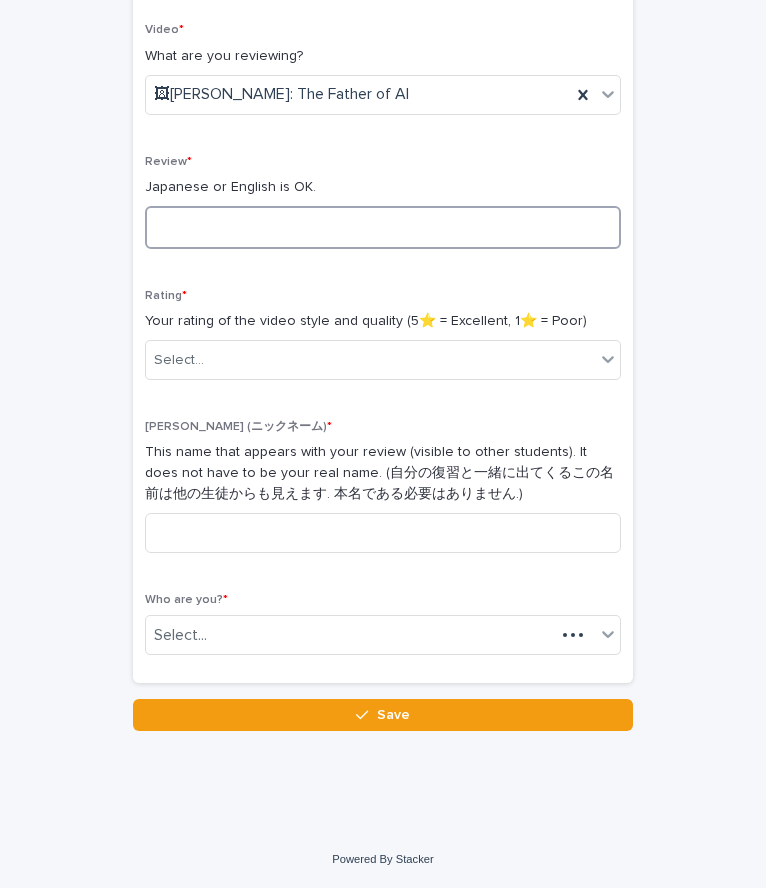 click at bounding box center [383, 227] 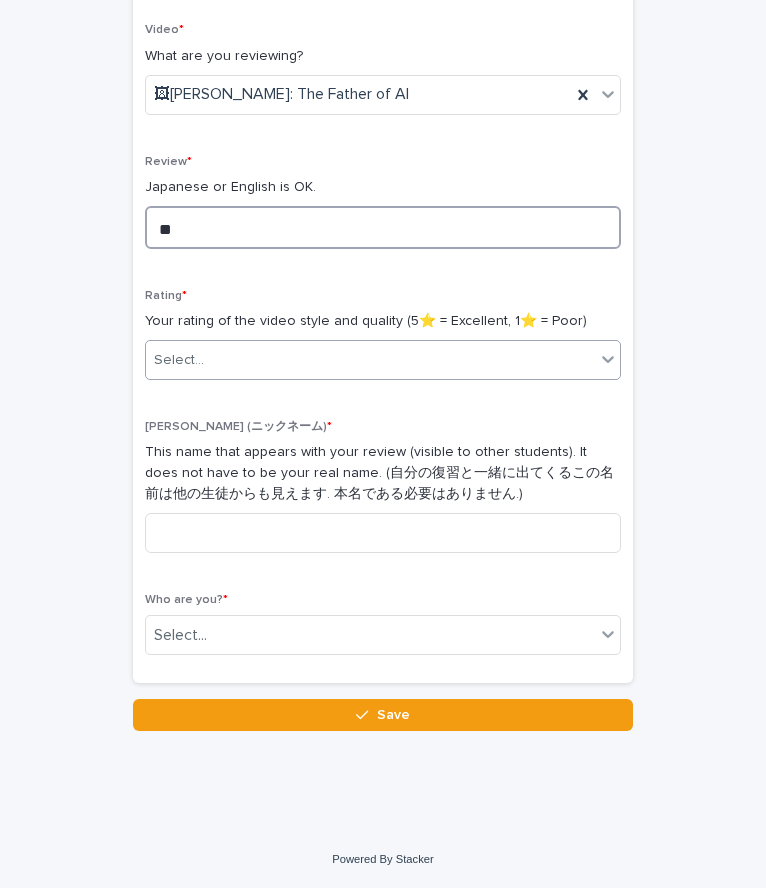 type on "*" 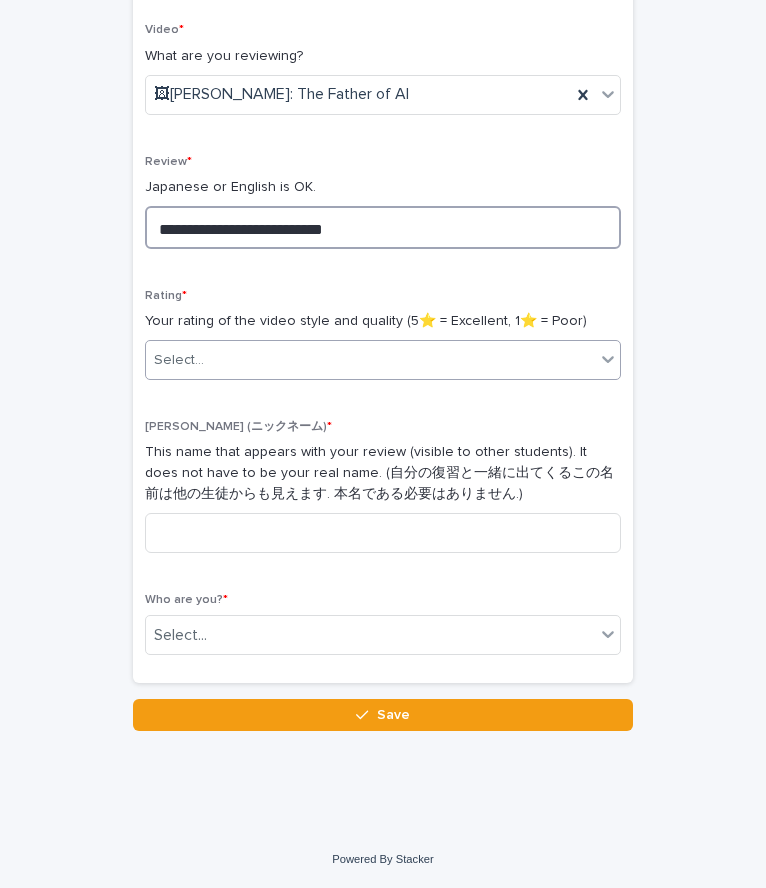 type on "**********" 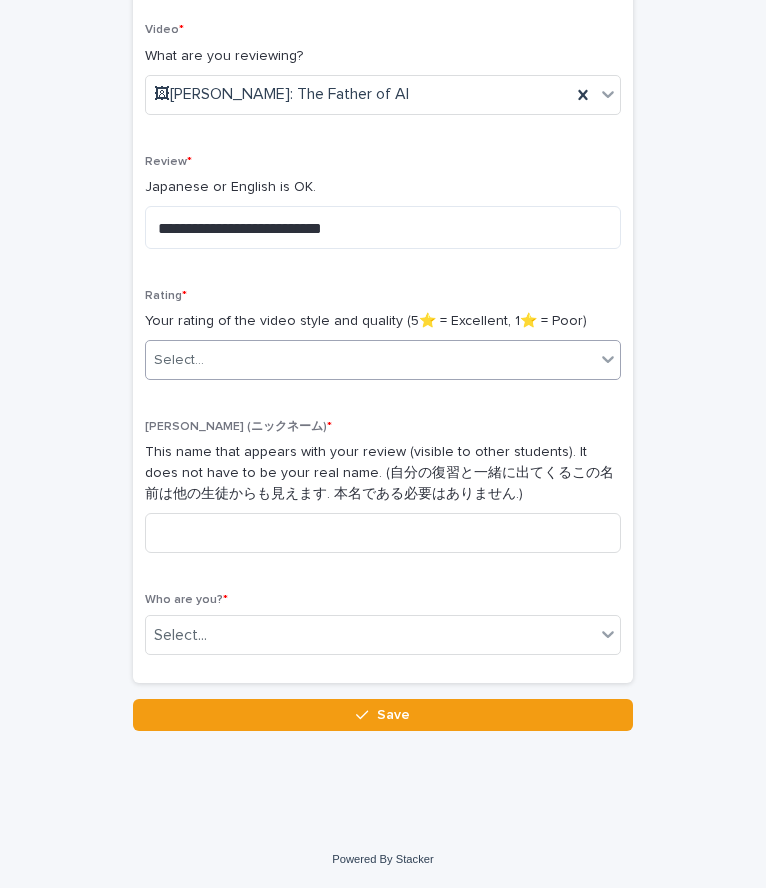 click on "Select..." at bounding box center (370, 360) 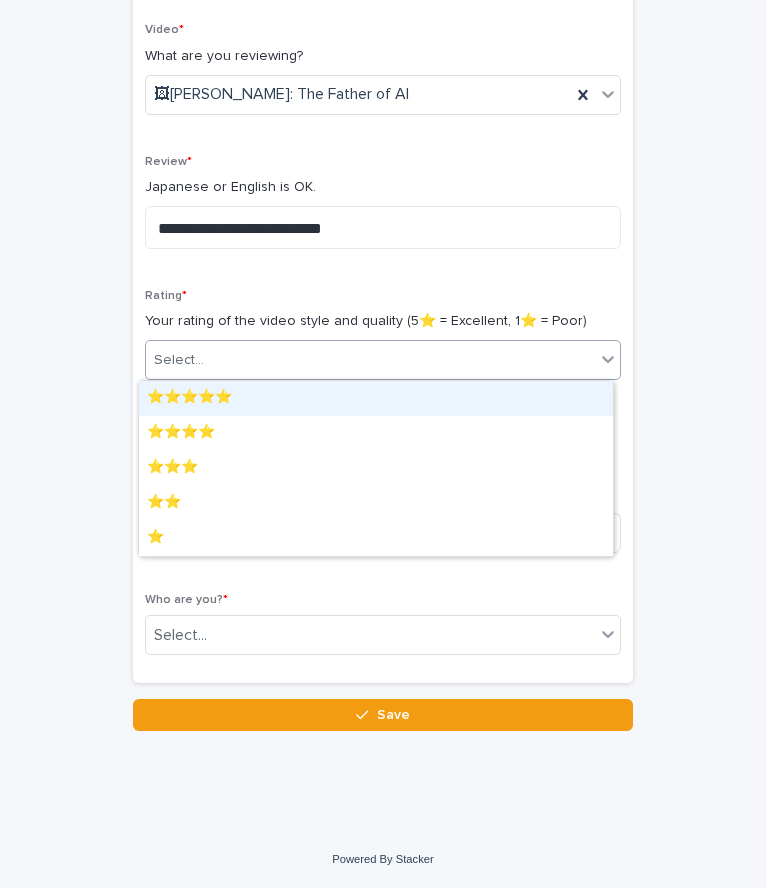 click on "⭐️⭐️⭐️⭐️⭐️" at bounding box center [376, 398] 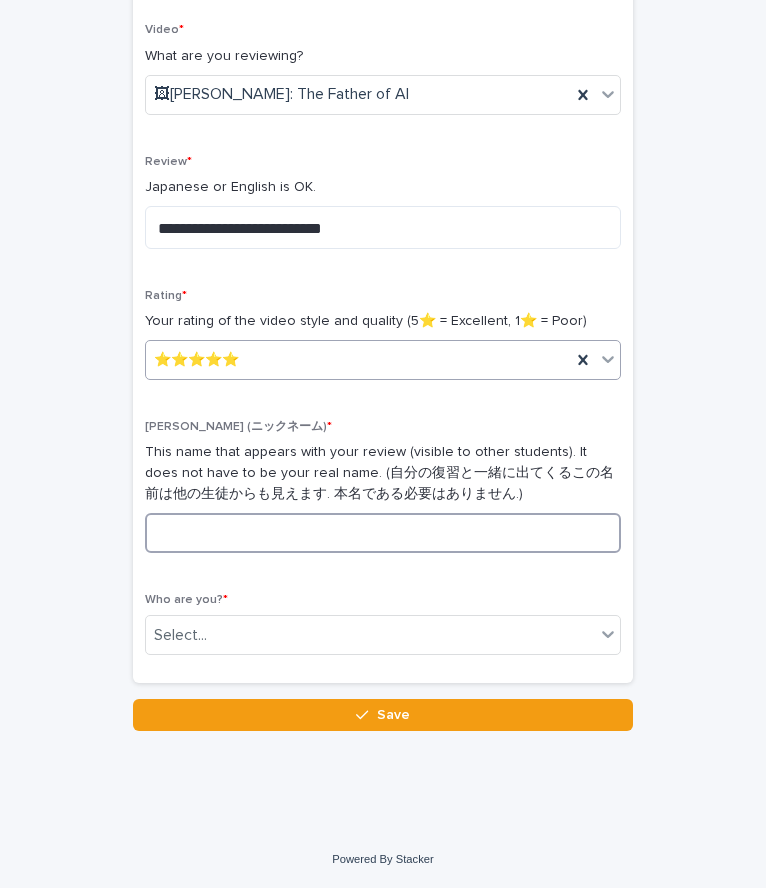 click at bounding box center (383, 533) 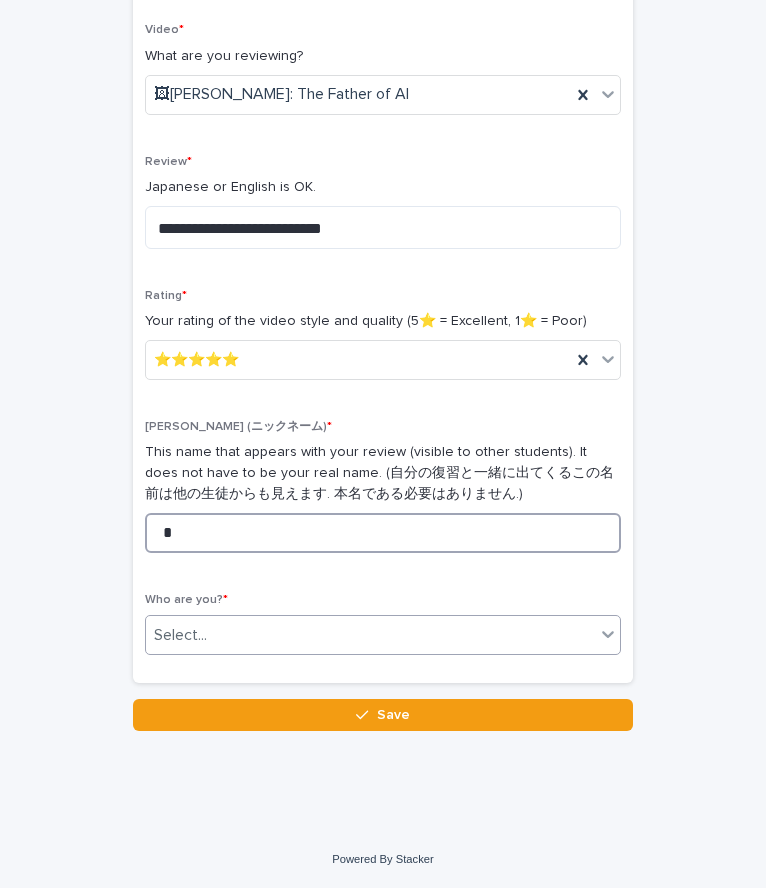 type on "*" 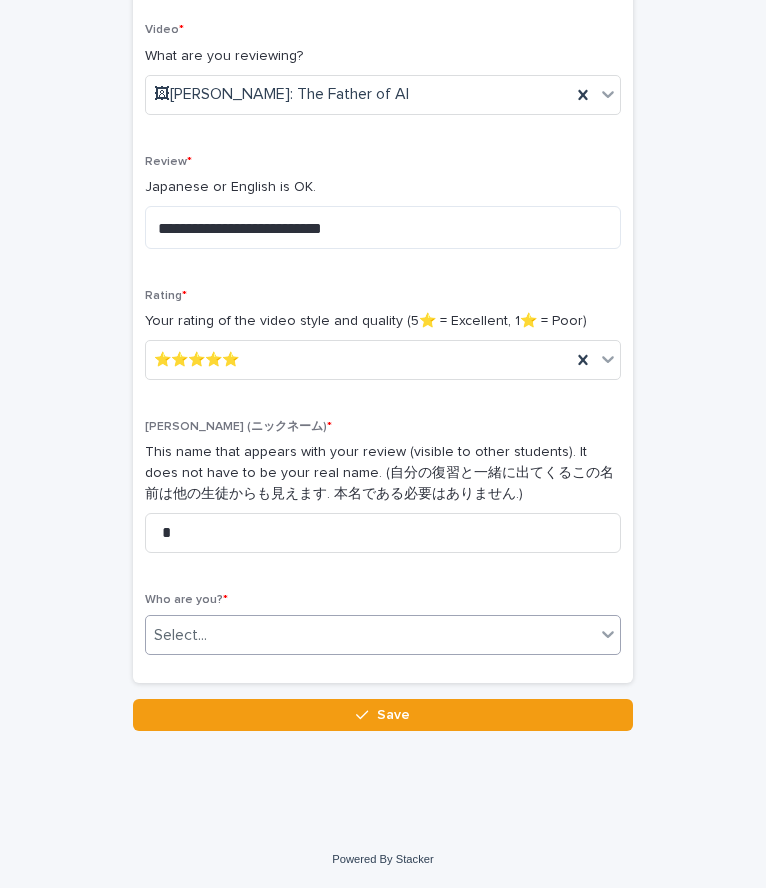 click on "Select..." at bounding box center [370, 635] 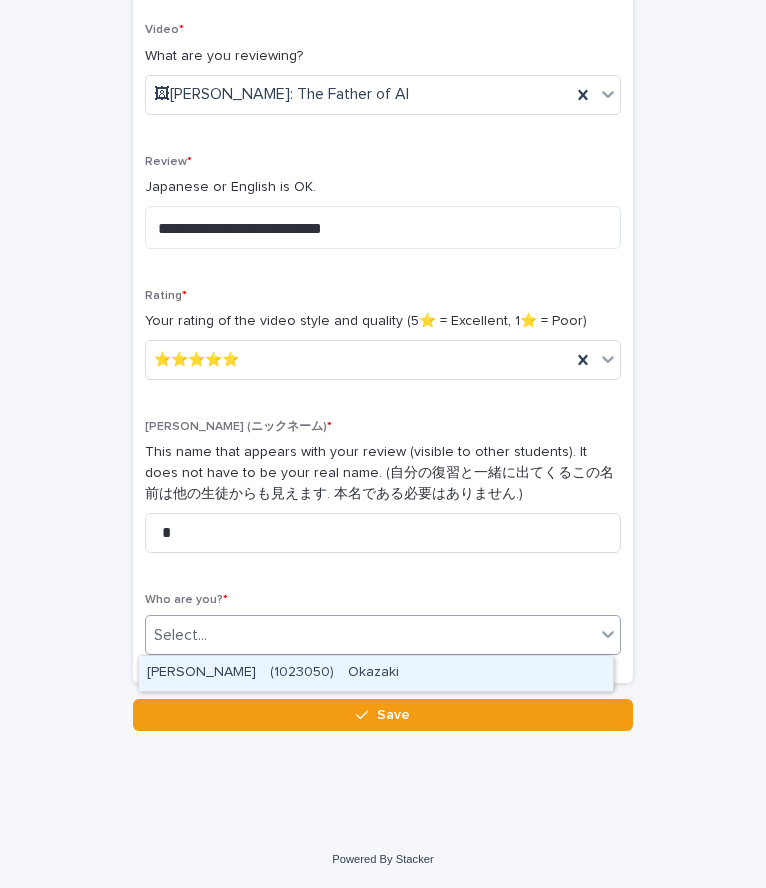 click on "[PERSON_NAME]　(1023050)　Okazaki" at bounding box center (376, 673) 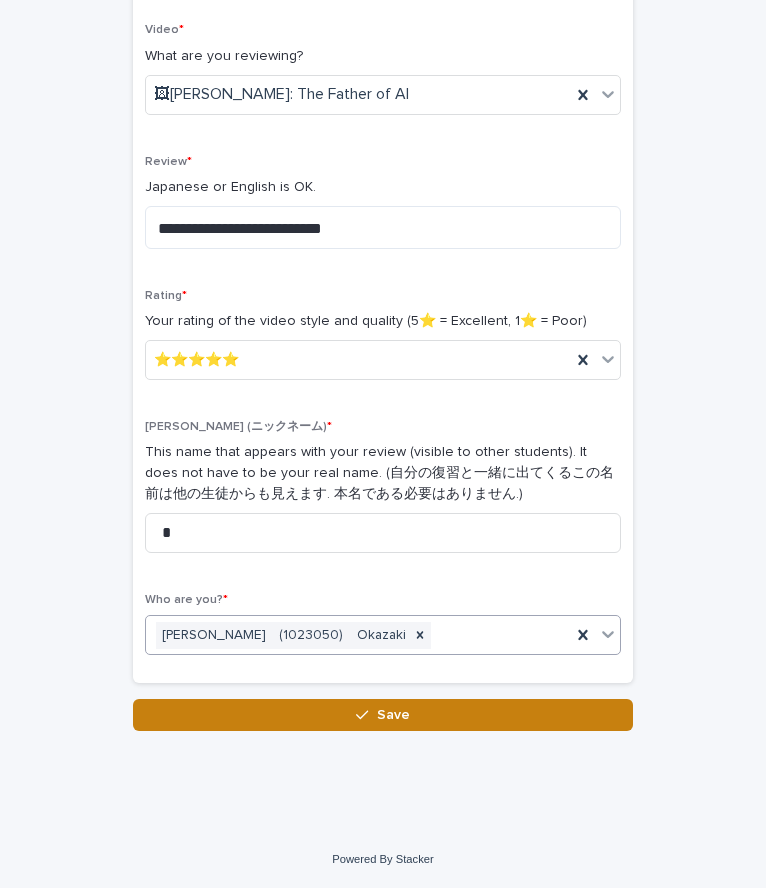 click on "Save" at bounding box center [383, 715] 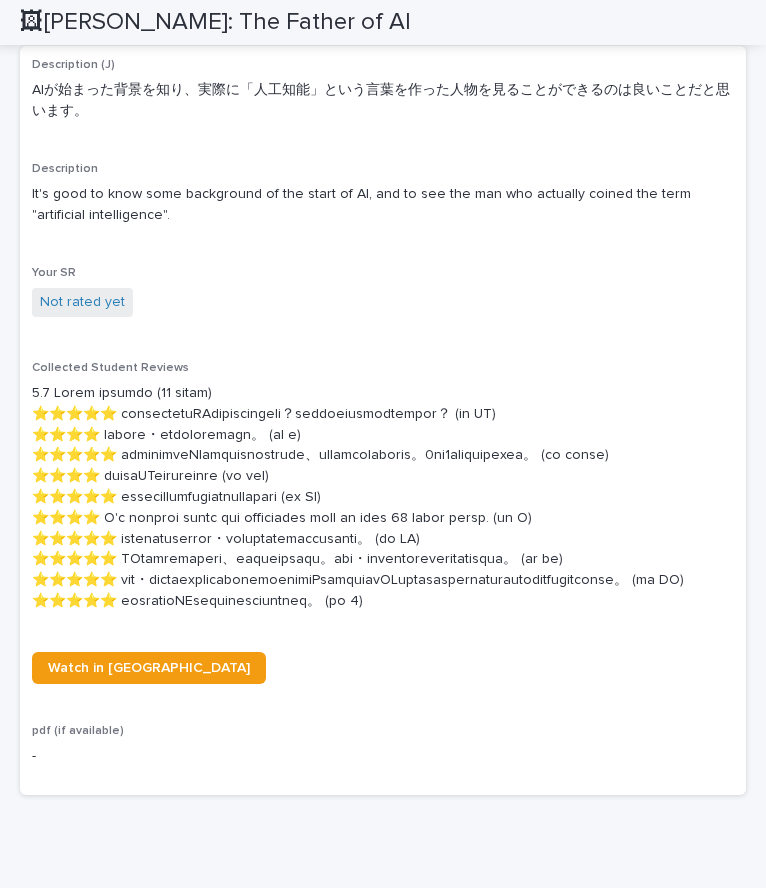 scroll, scrollTop: 637, scrollLeft: 0, axis: vertical 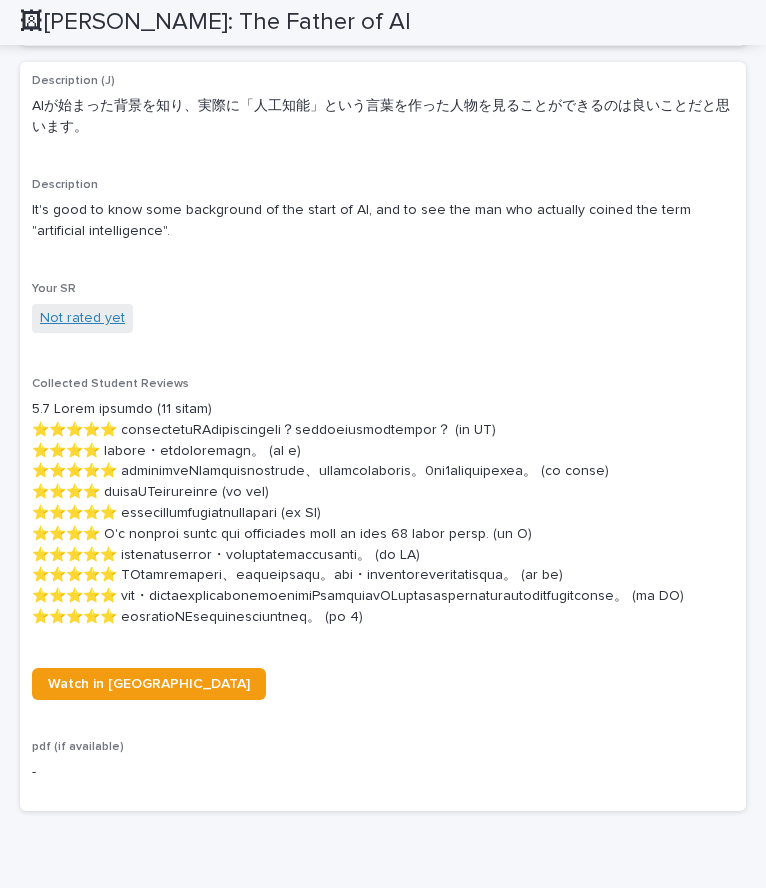 click on "Not rated yet" at bounding box center (82, 318) 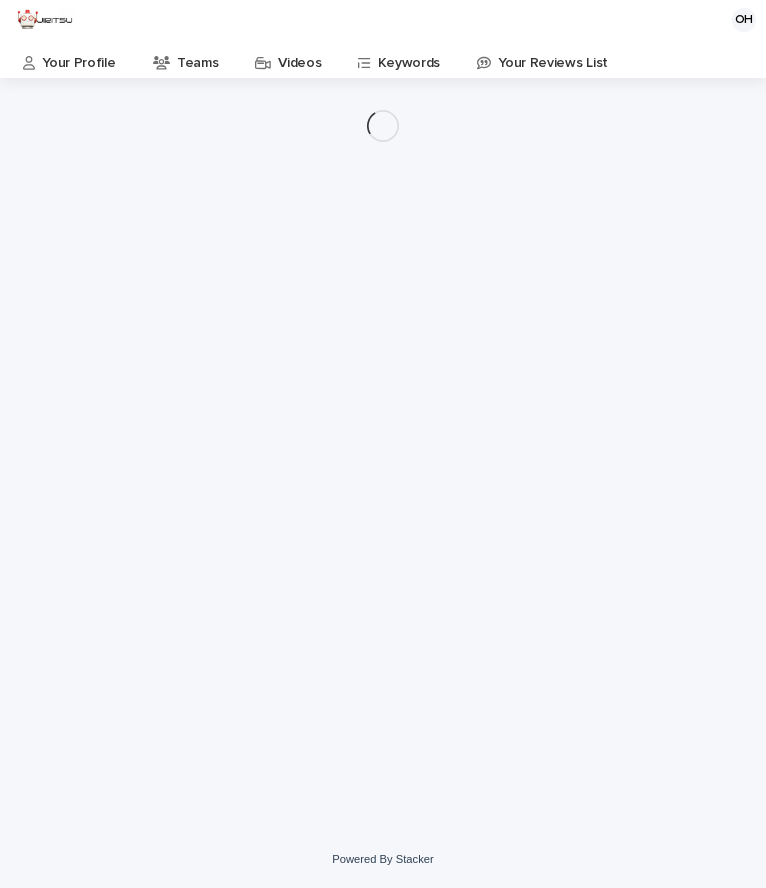 scroll, scrollTop: 0, scrollLeft: 0, axis: both 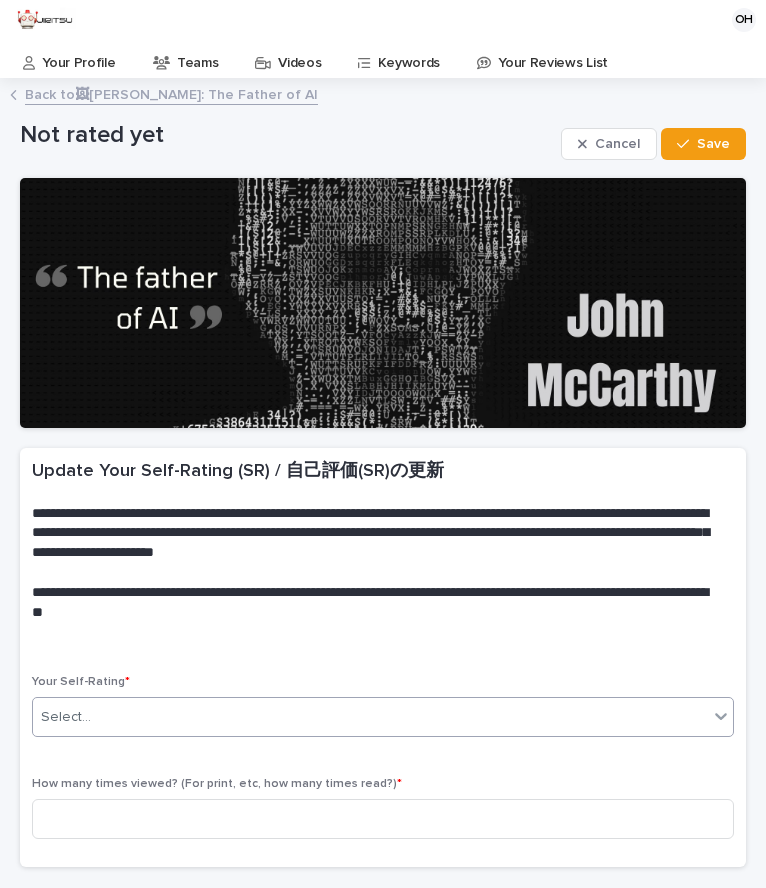 click on "Select..." at bounding box center (370, 717) 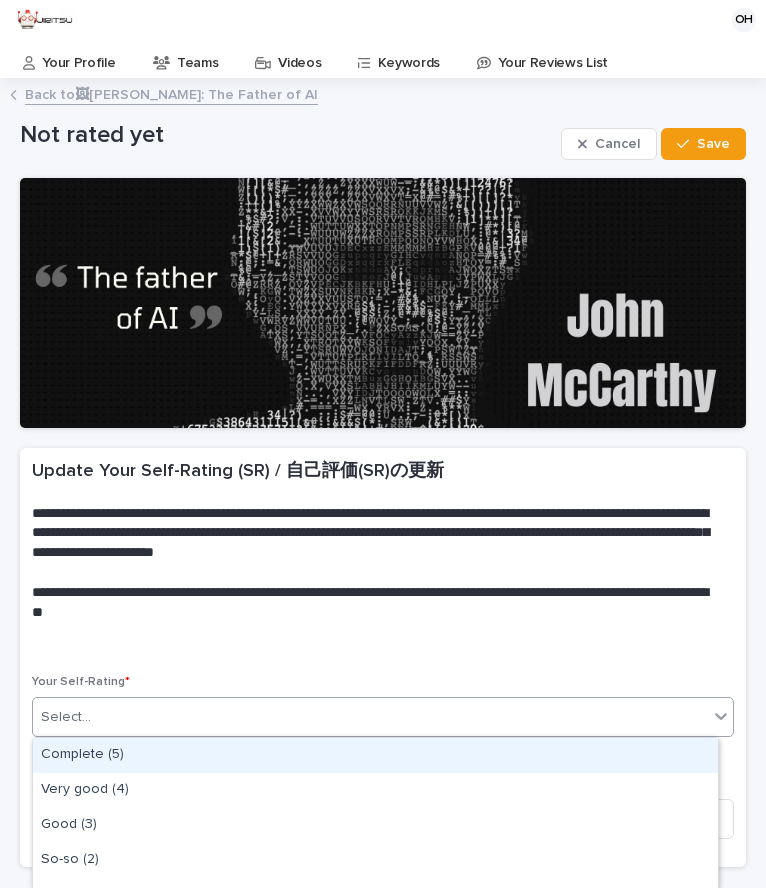click on "Complete (5)" at bounding box center (375, 755) 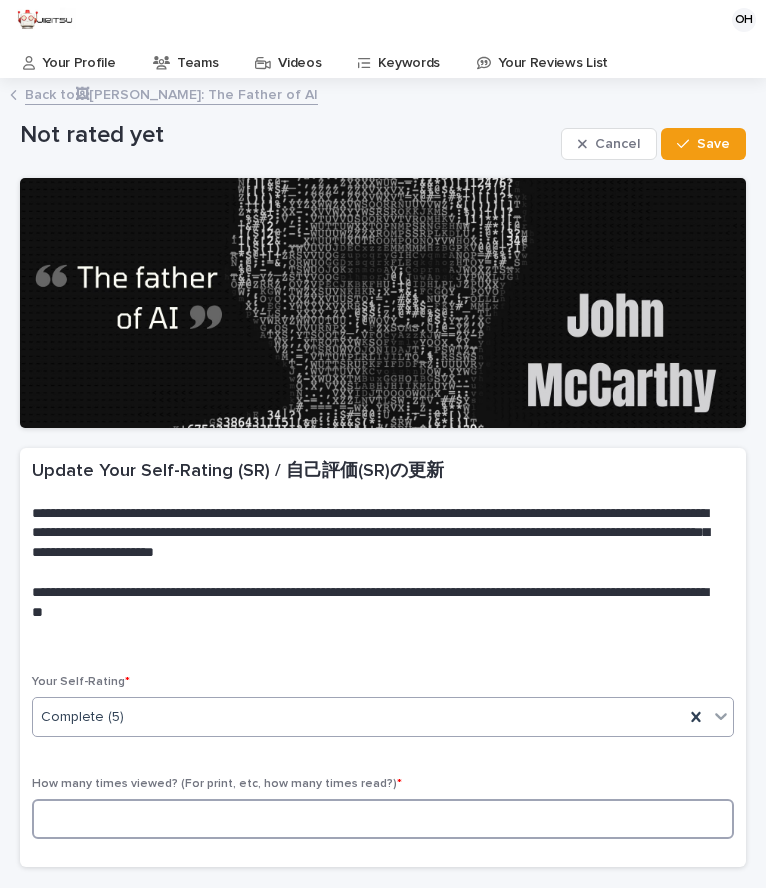 click at bounding box center (383, 819) 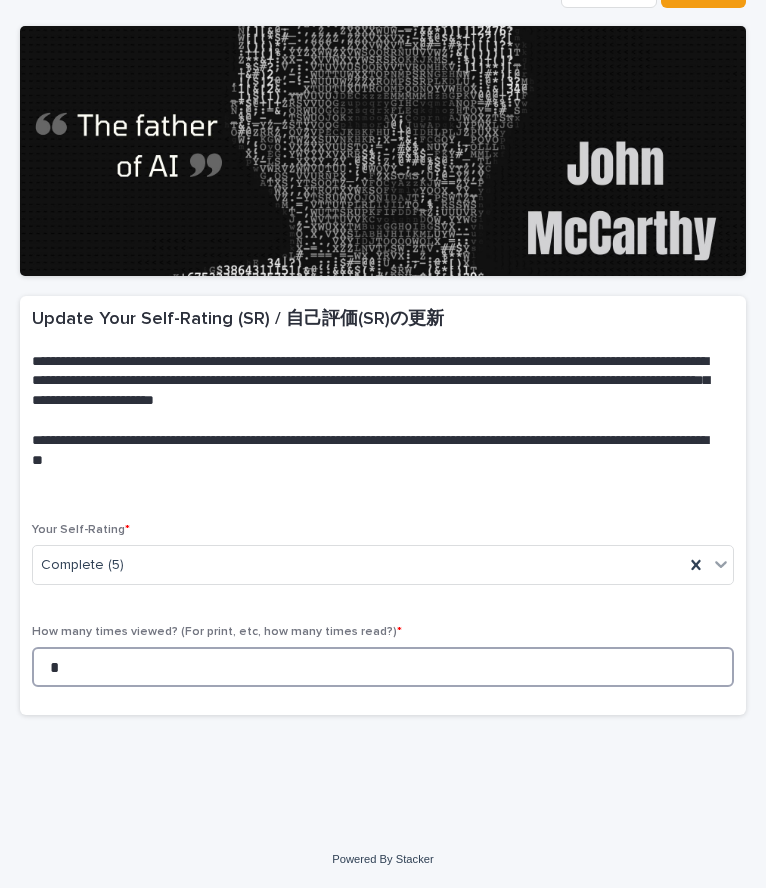scroll, scrollTop: 0, scrollLeft: 0, axis: both 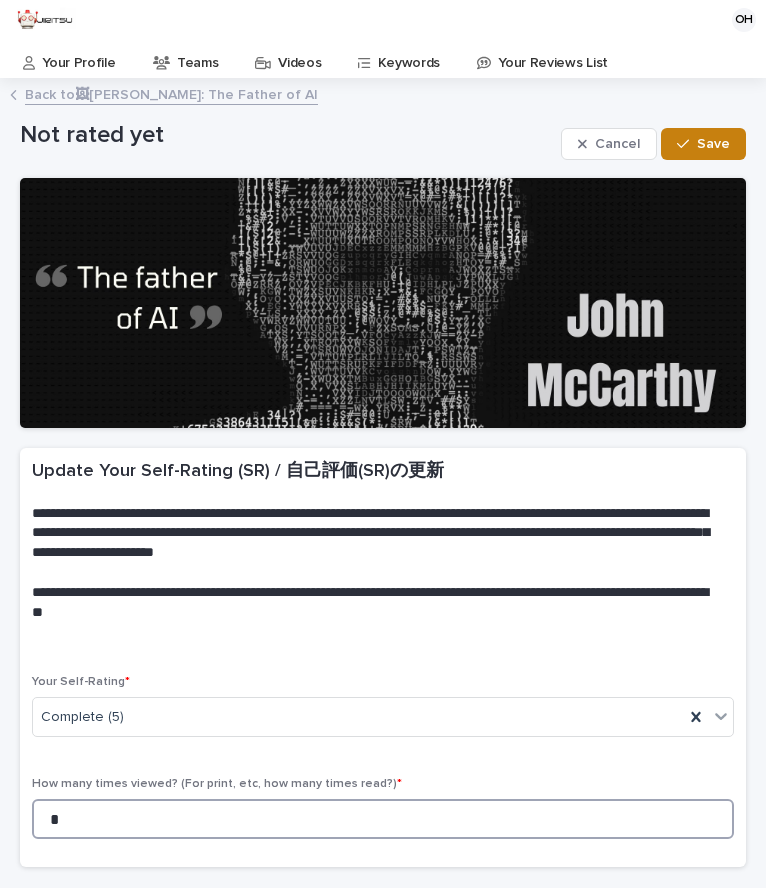 type on "*" 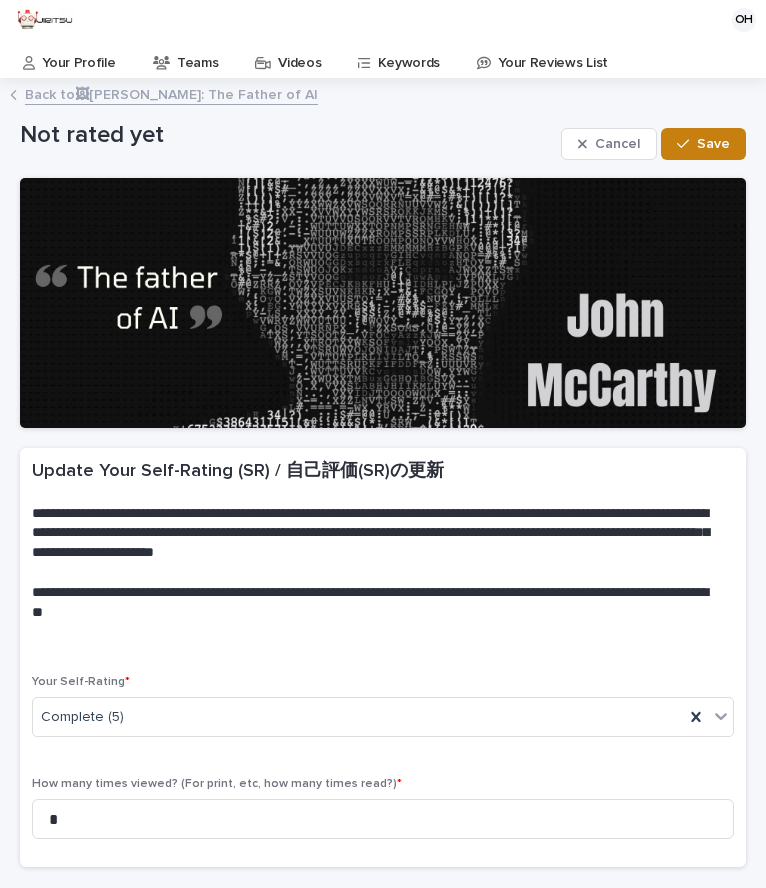 click on "Save" at bounding box center [703, 144] 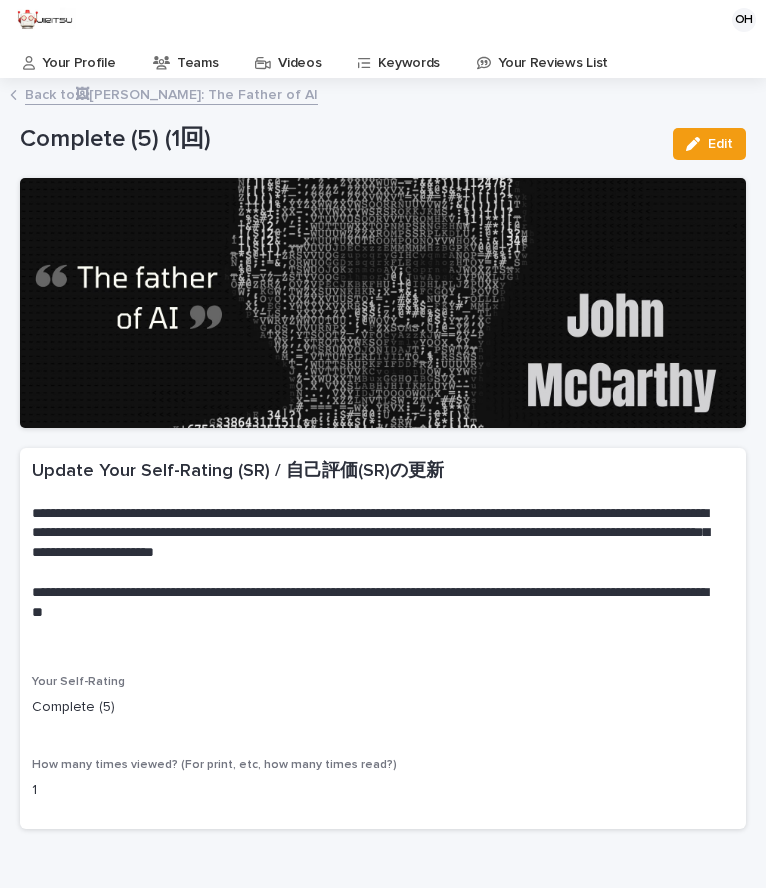 click on "Videos" at bounding box center (299, 56) 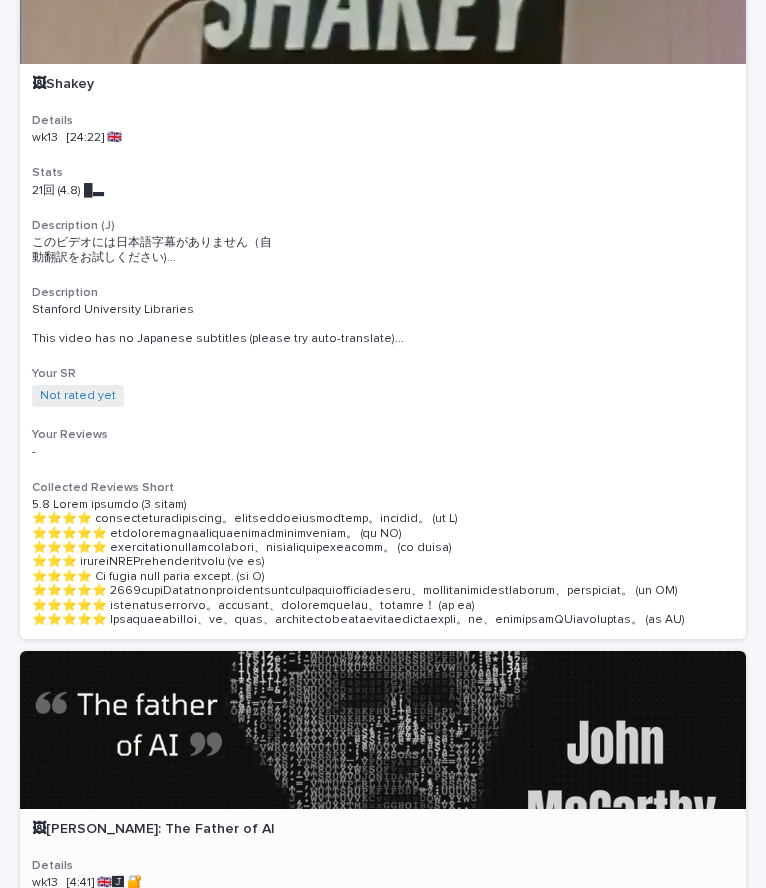 scroll, scrollTop: 0, scrollLeft: 0, axis: both 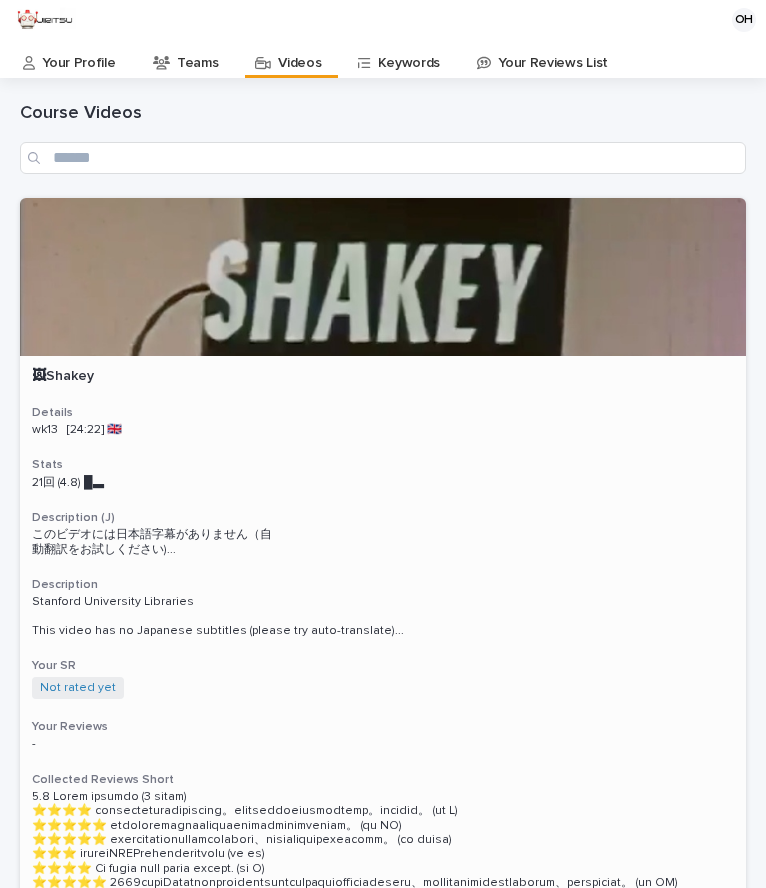 click on "このビデオには日本語字幕がありません（自
動翻訳をお試しください)
..." at bounding box center (383, 542) 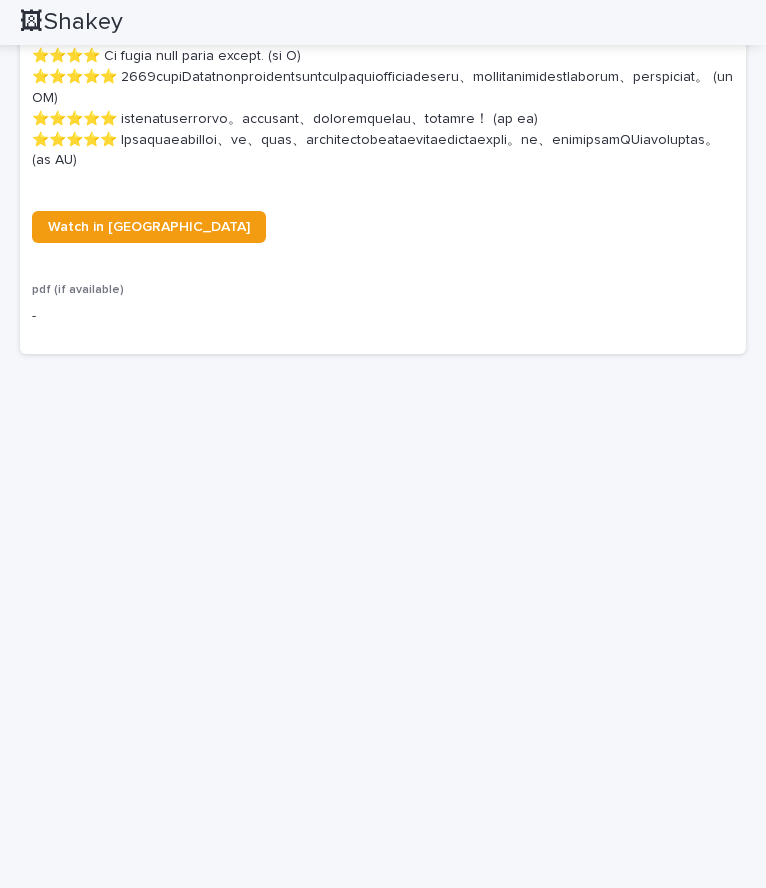 scroll, scrollTop: 1360, scrollLeft: 0, axis: vertical 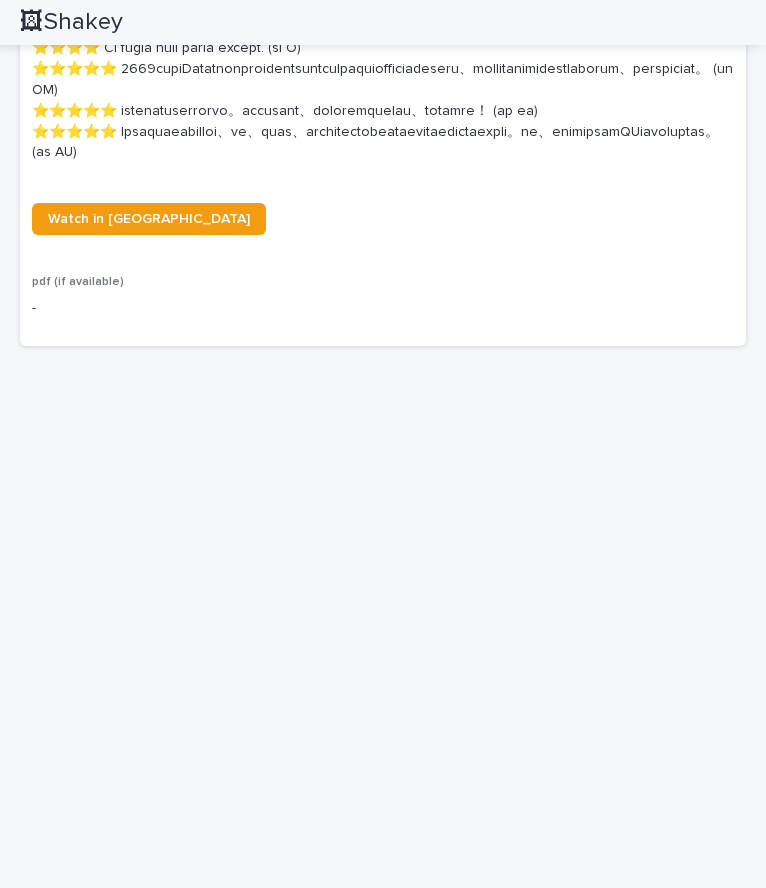 click on "Description (J) このビデオには日本語字幕がありません（自
動翻訳をお試しください)
ポップアップ問題に関連する部分だけを見ても構いません。
[DATE]から[DATE]にかけて、SRIインターナショナル（当時のスタンフォード研究所）の人工知能センターでは、「Shakey」と呼ばれる移動ロボットシステムの研究が行われていた。環境を認識し、モデル化する能力が限られていたShakeyは、計画、経路探索、単純なオブジェクトの再配置などのタスクをこなすことができた。 Description Your SR Collected Student Reviews Watch in [GEOGRAPHIC_DATA] pdf (if available) -" at bounding box center (383, -157) 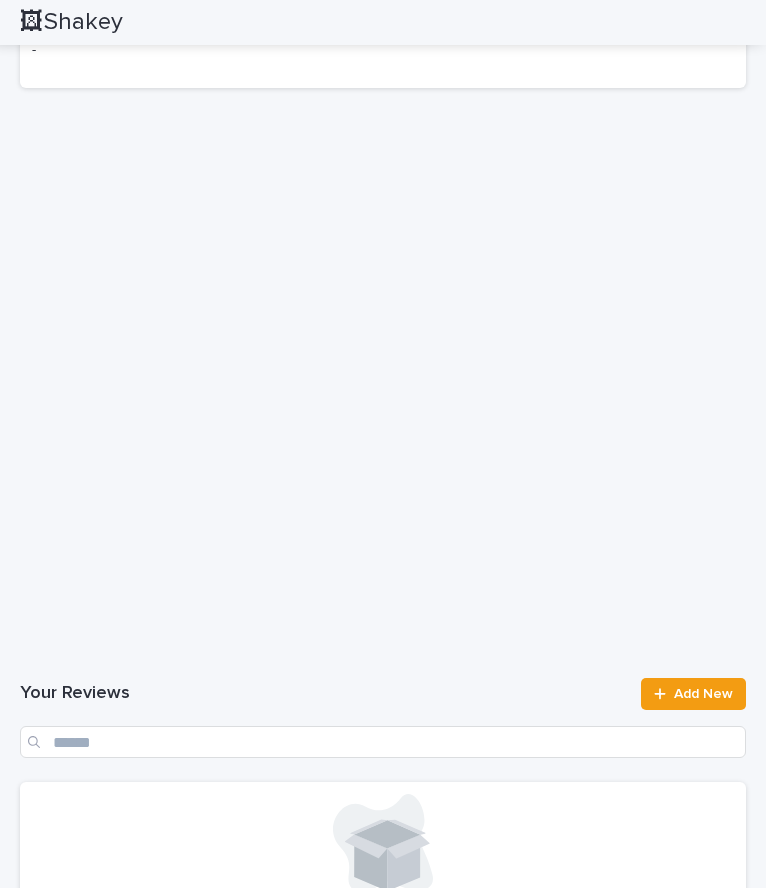 scroll, scrollTop: 1628, scrollLeft: 0, axis: vertical 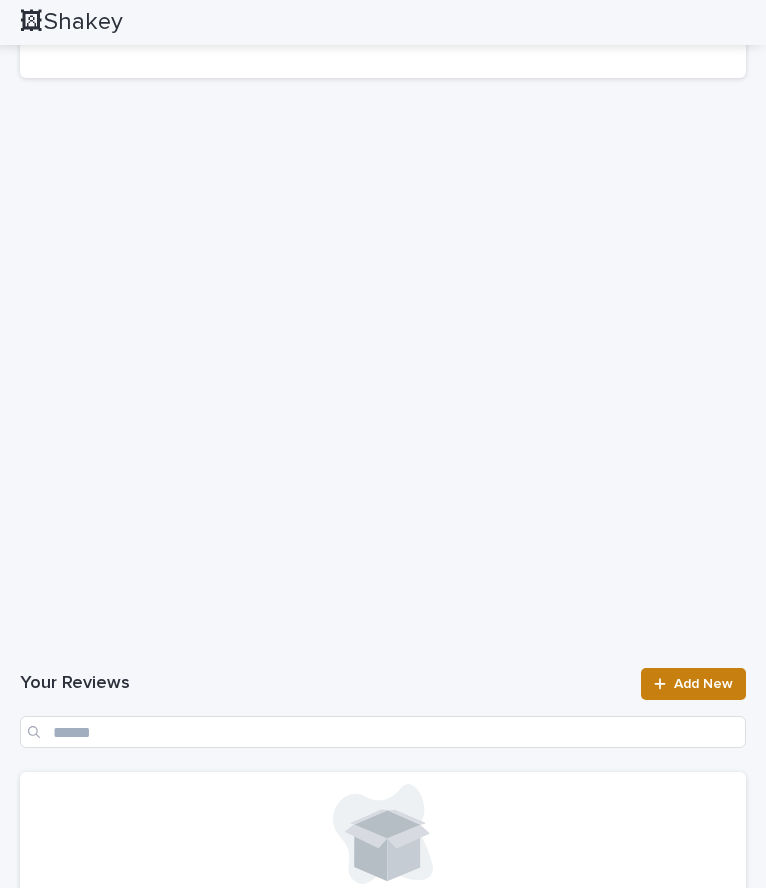 click at bounding box center [664, 684] 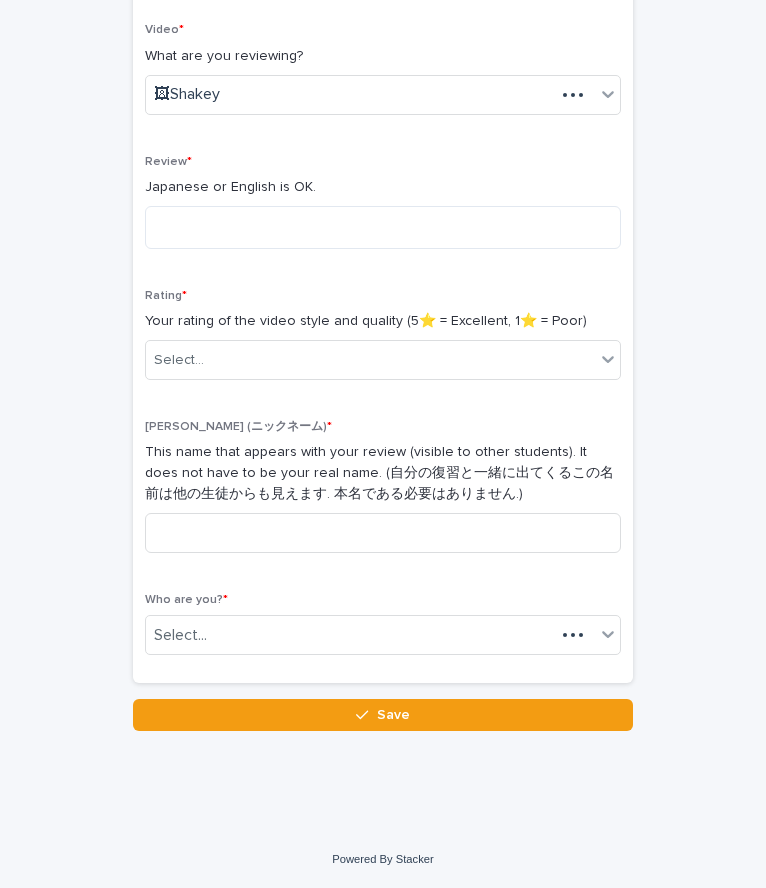scroll, scrollTop: 321, scrollLeft: 0, axis: vertical 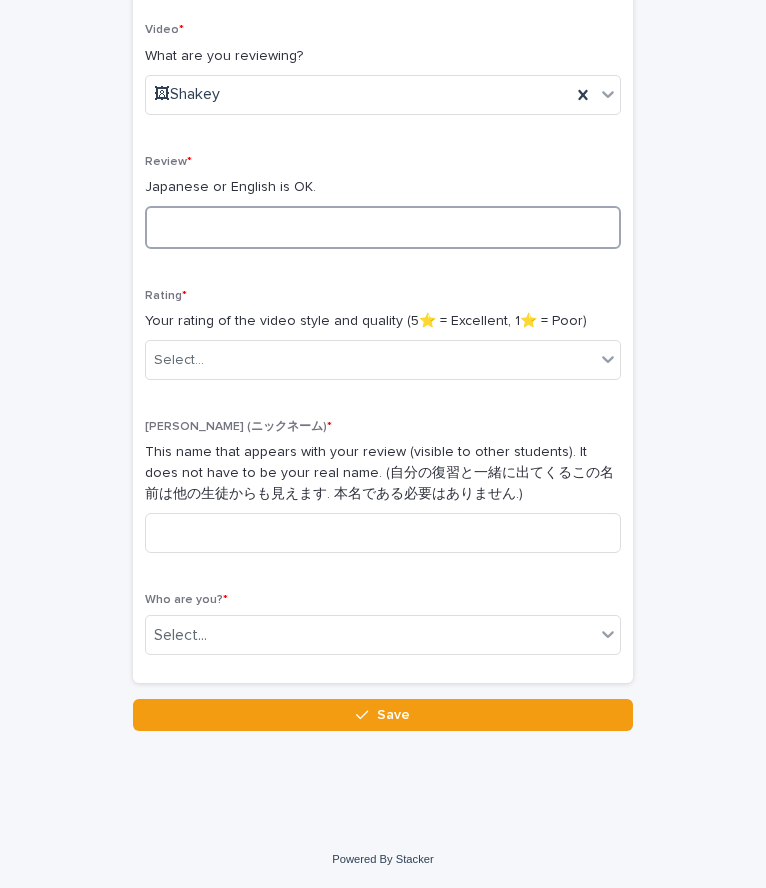 click at bounding box center (383, 227) 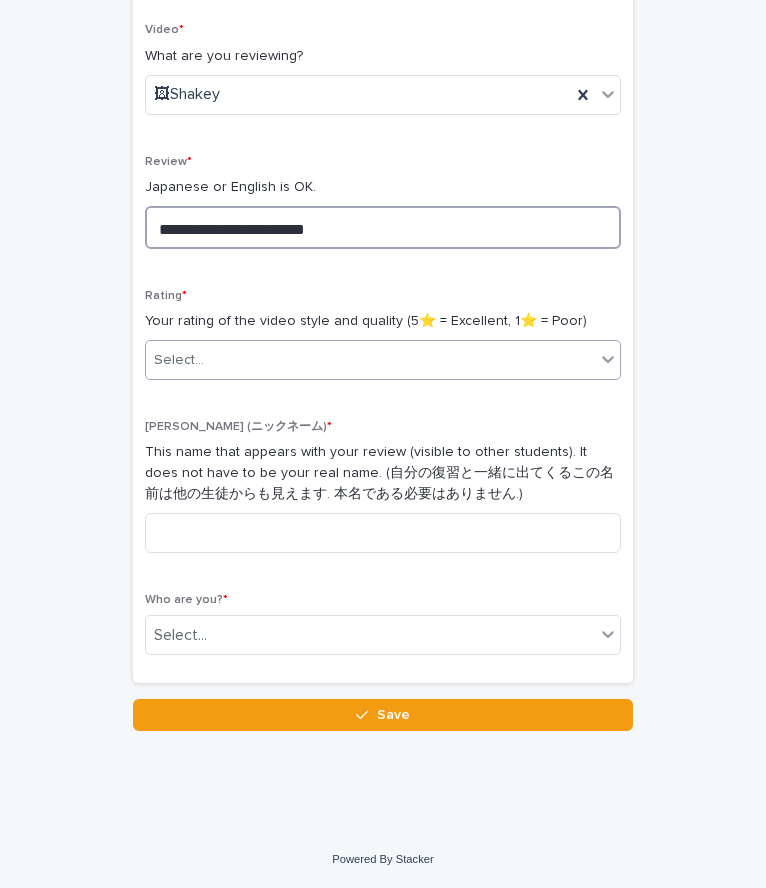 type on "**********" 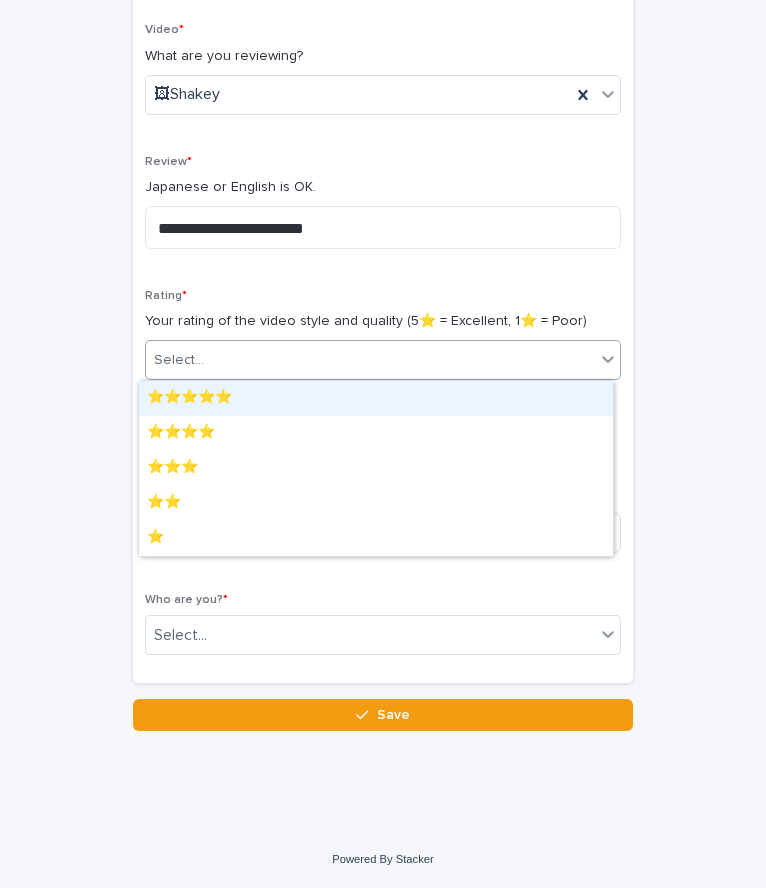 click on "Select..." at bounding box center (370, 360) 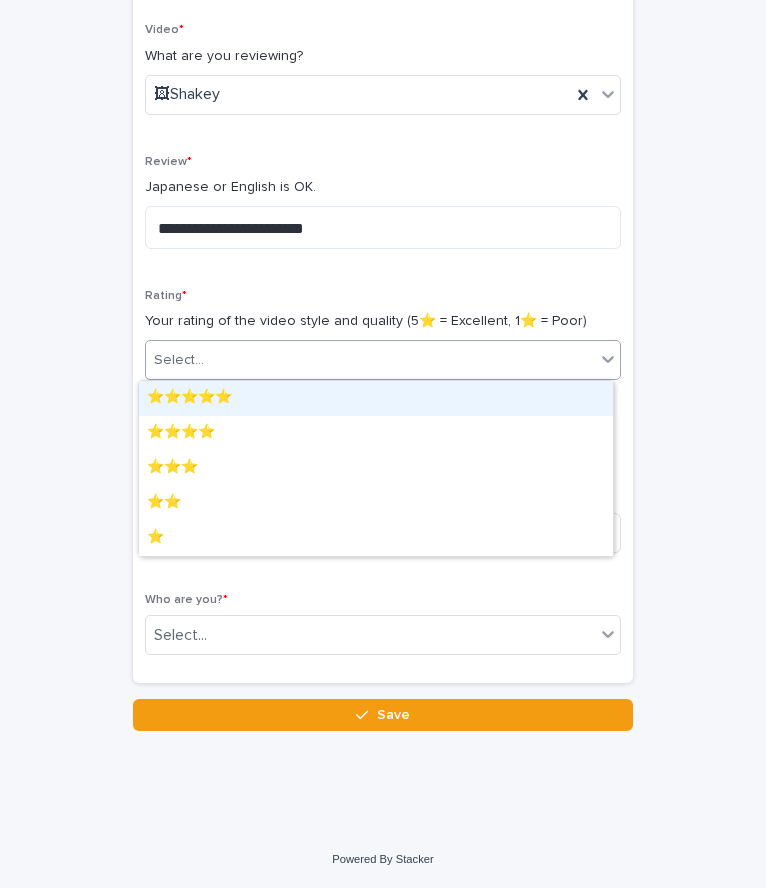 click on "⭐️⭐️⭐️⭐️⭐️" at bounding box center (376, 398) 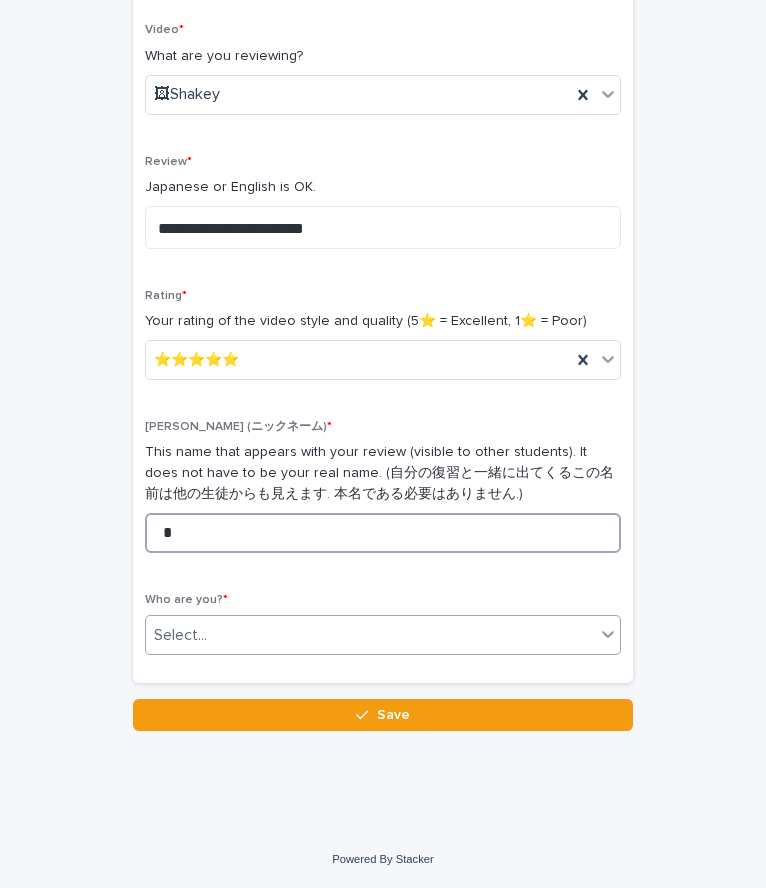 type on "*" 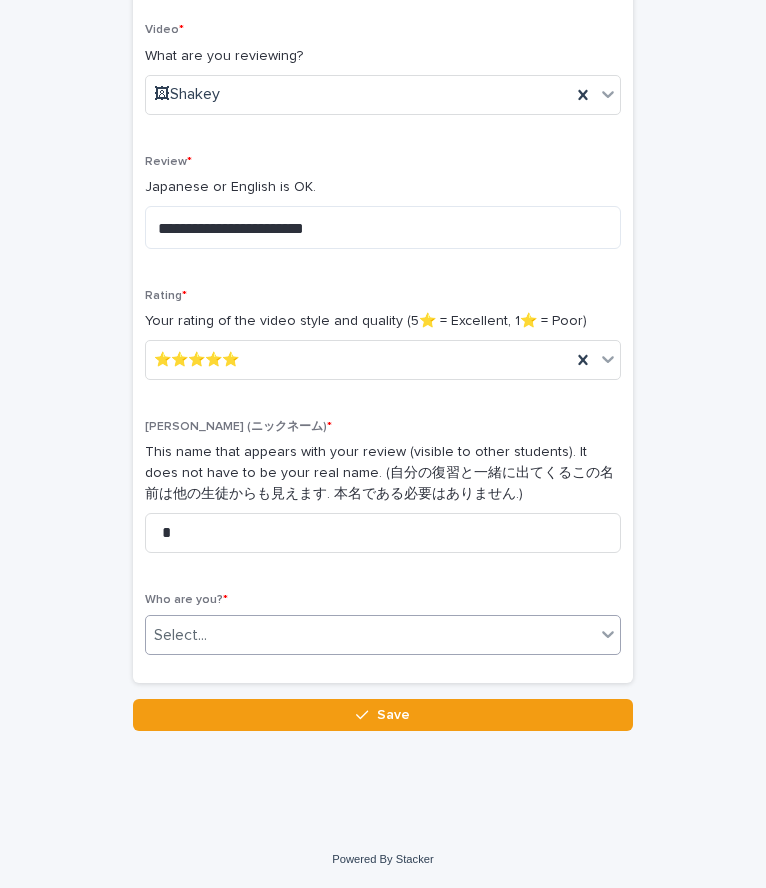 click on "Select..." at bounding box center [370, 635] 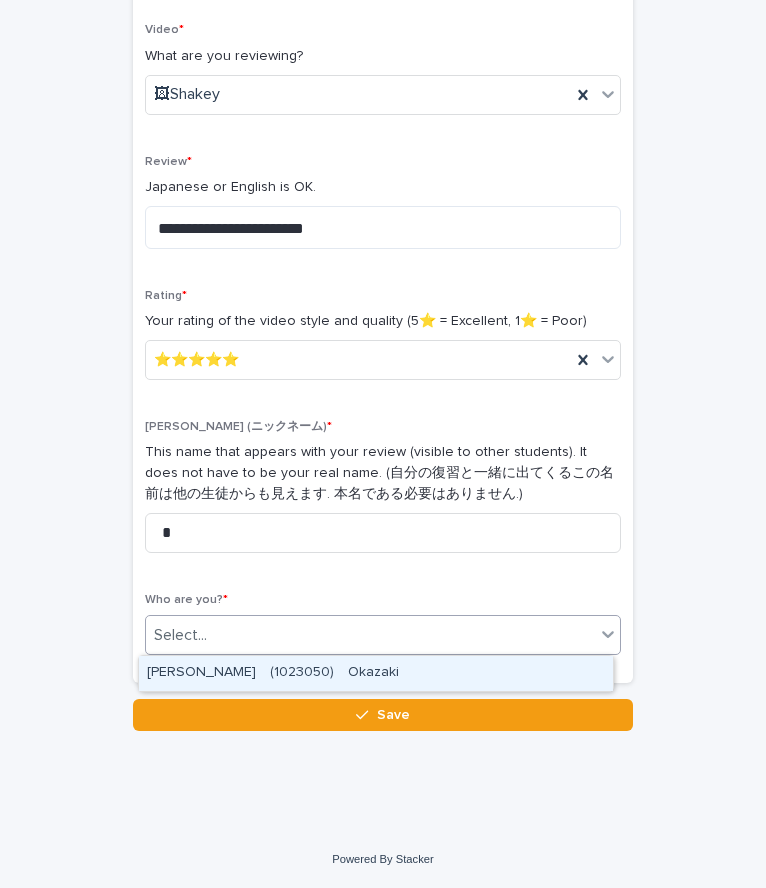 click on "[PERSON_NAME]　(1023050)　Okazaki" at bounding box center (376, 673) 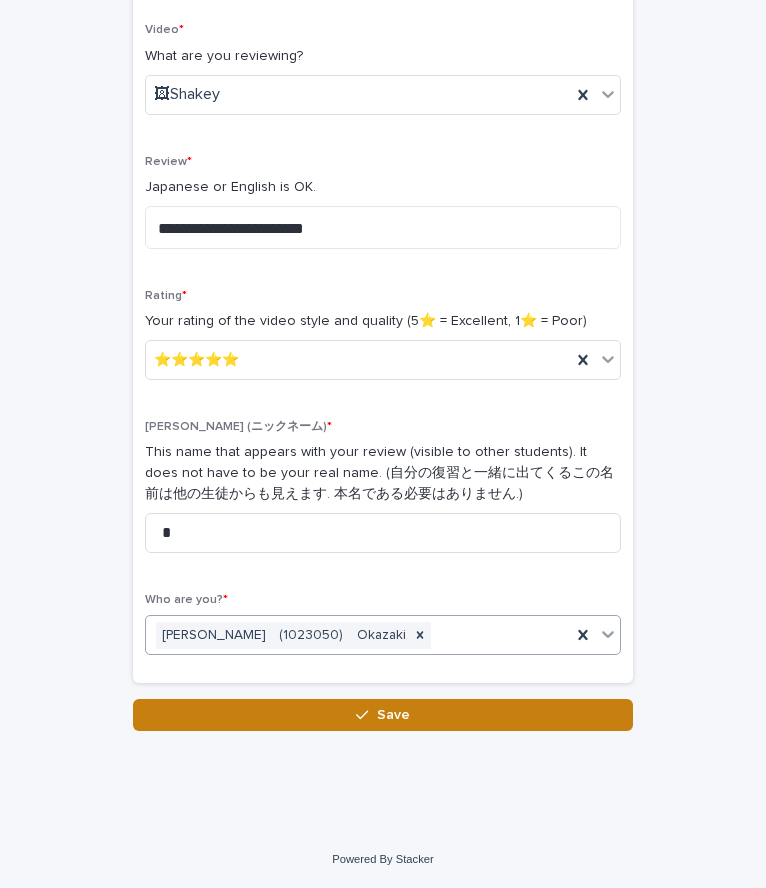 click on "Save" at bounding box center (383, 715) 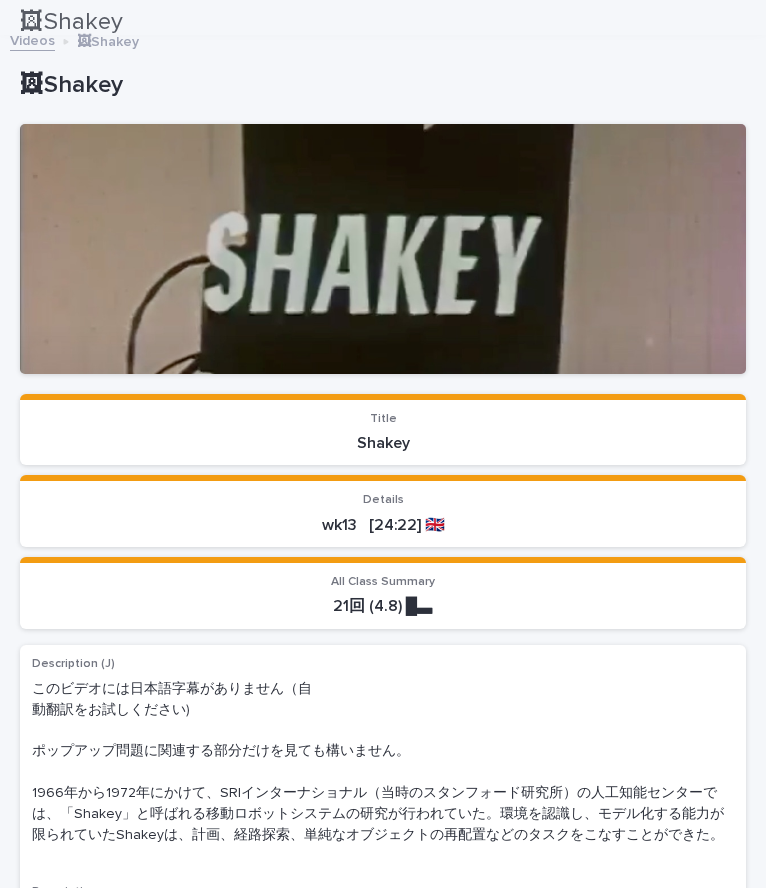 scroll, scrollTop: 0, scrollLeft: 0, axis: both 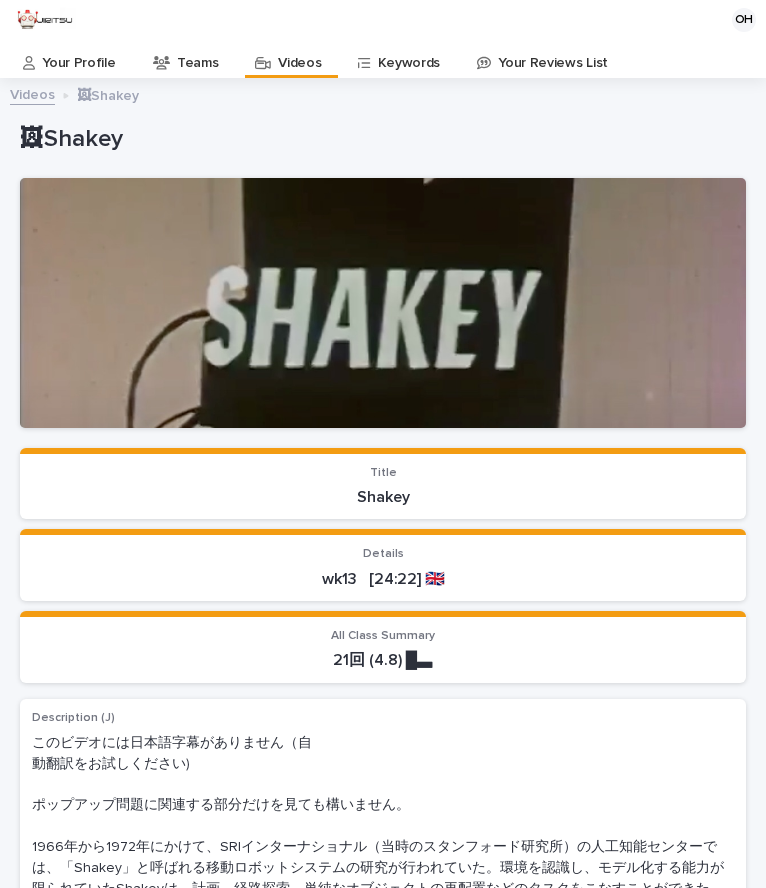 click on "Videos" at bounding box center [299, 56] 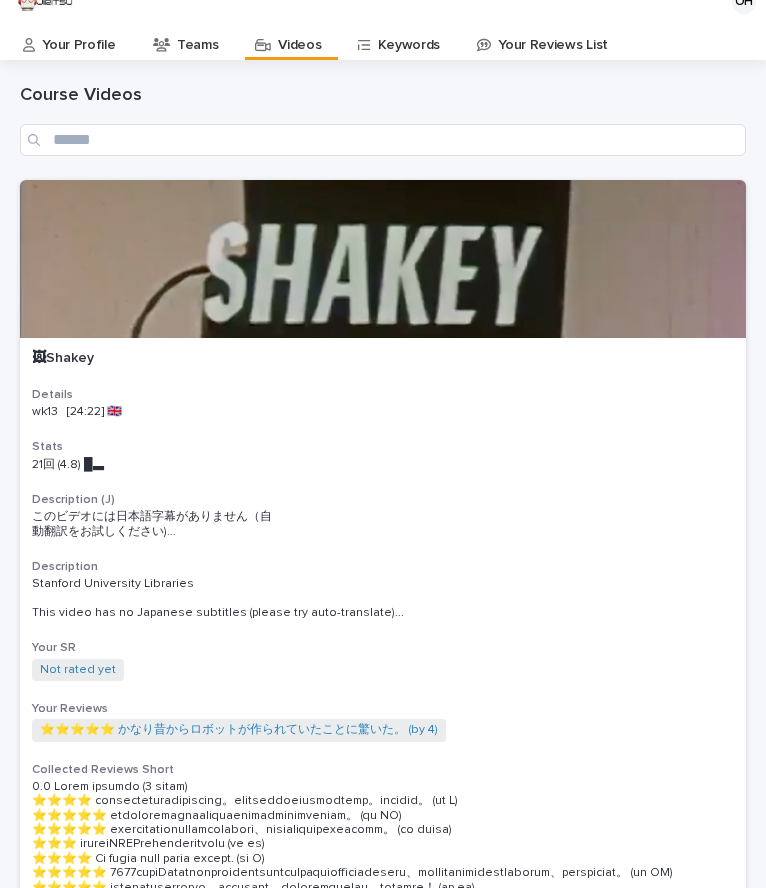 scroll, scrollTop: 0, scrollLeft: 0, axis: both 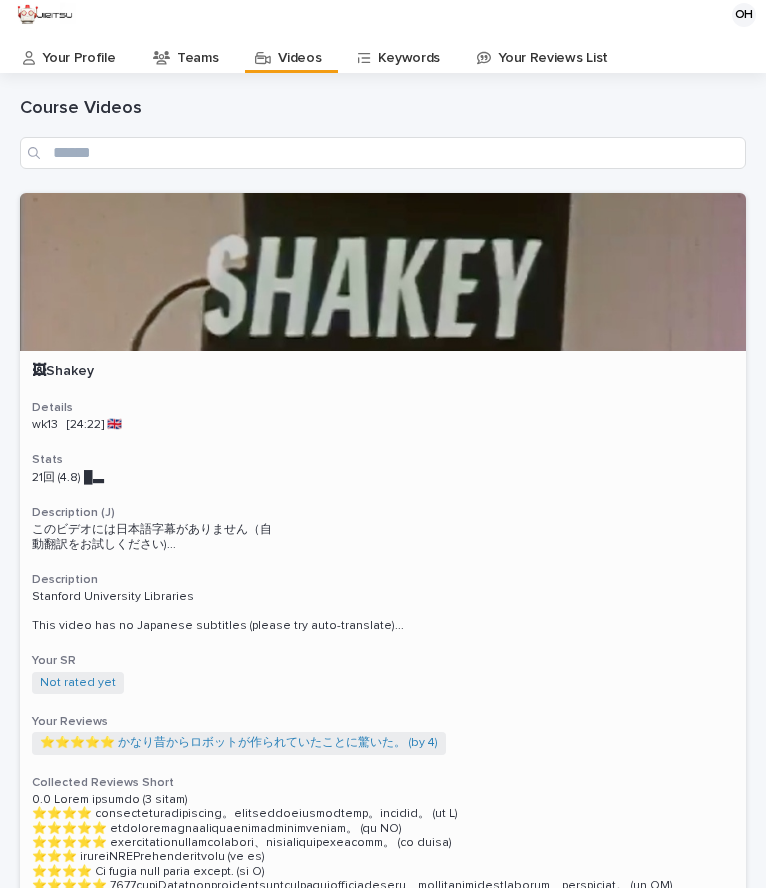 click on "Your SR Not rated yet   + 0" at bounding box center (383, 673) 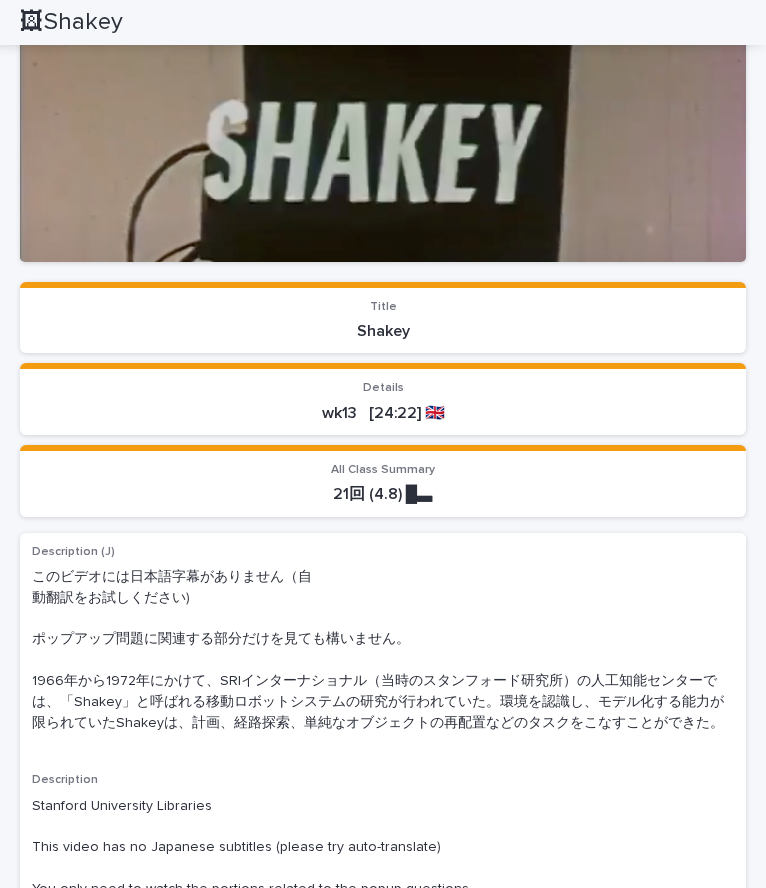 scroll, scrollTop: 163, scrollLeft: 0, axis: vertical 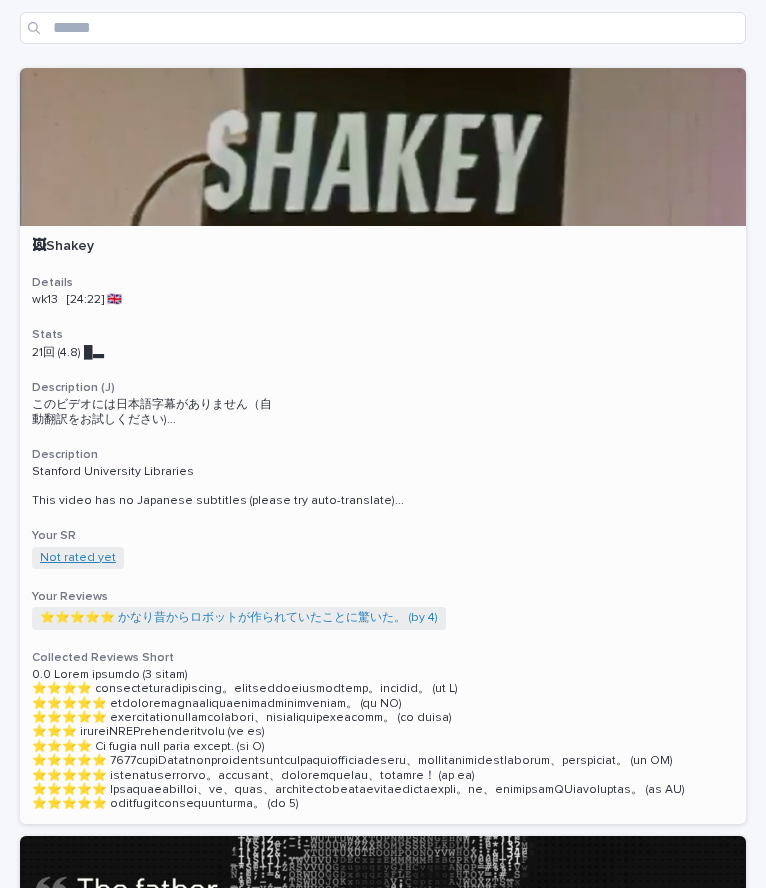click on "Not rated yet" at bounding box center (78, 558) 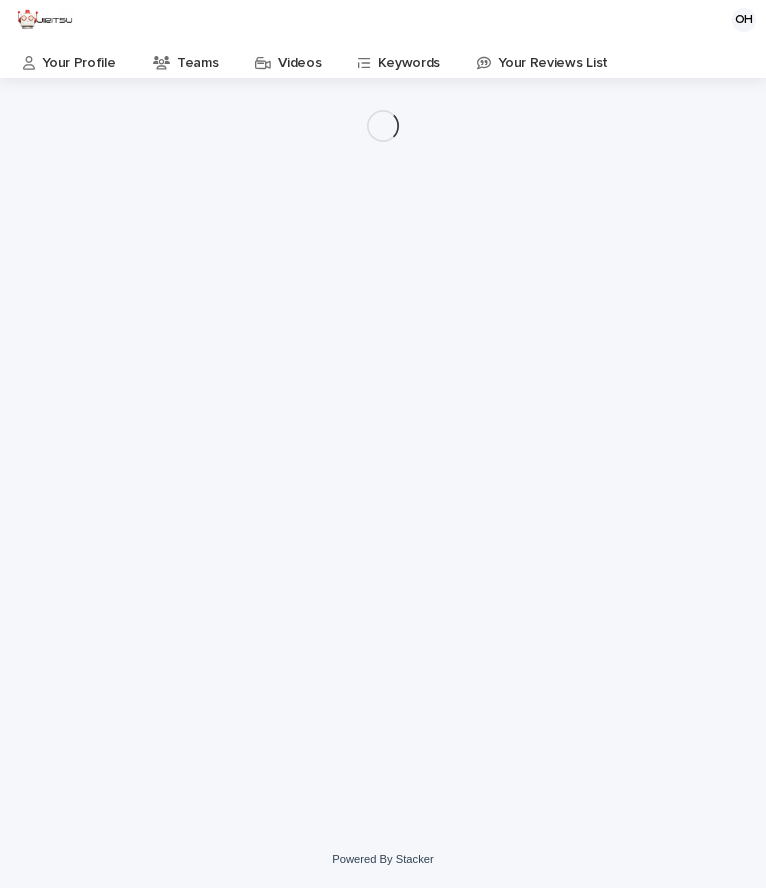scroll, scrollTop: 0, scrollLeft: 0, axis: both 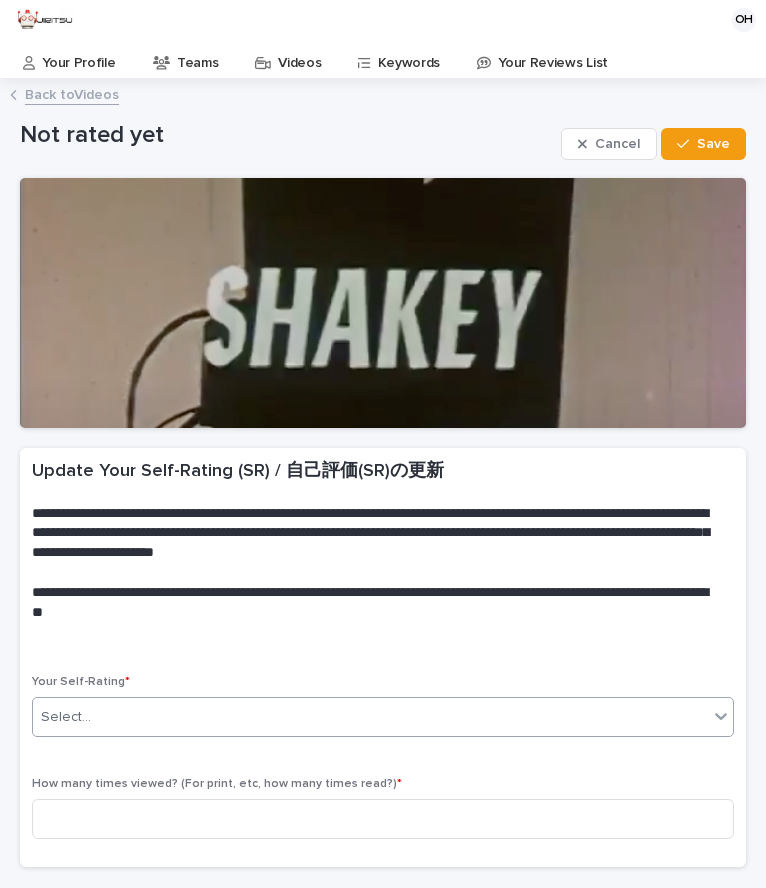 click on "Select..." at bounding box center (370, 717) 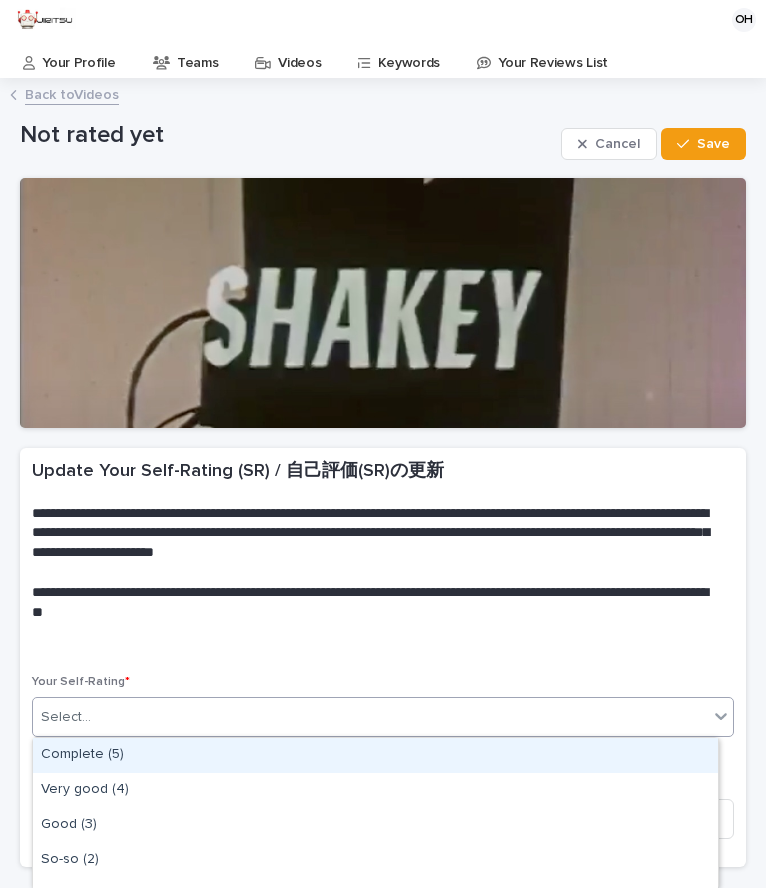 click on "Complete (5)" at bounding box center [375, 755] 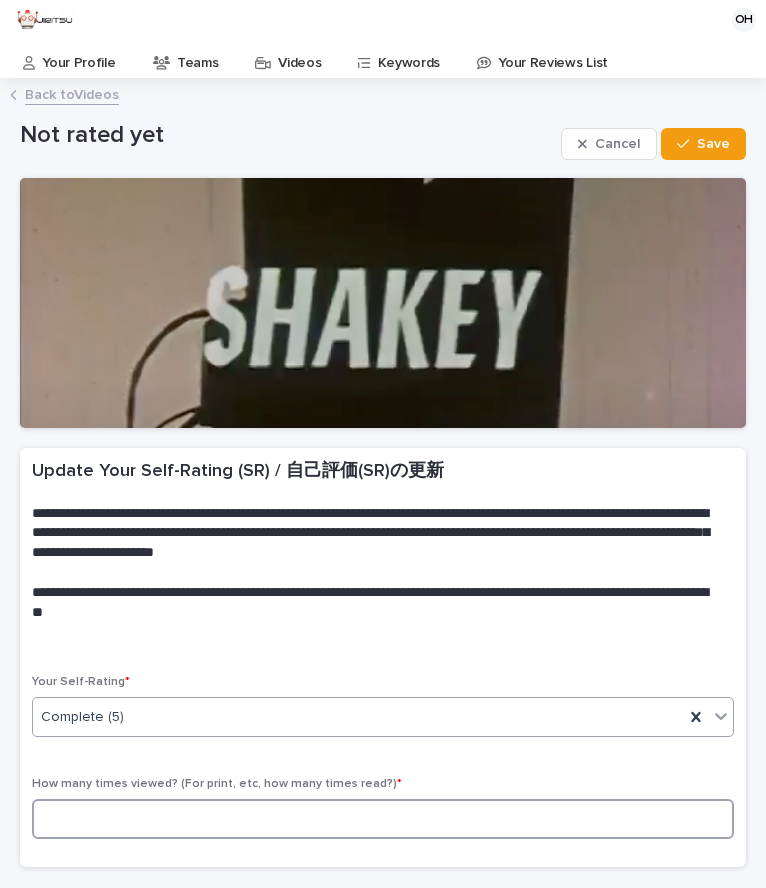 click at bounding box center (383, 819) 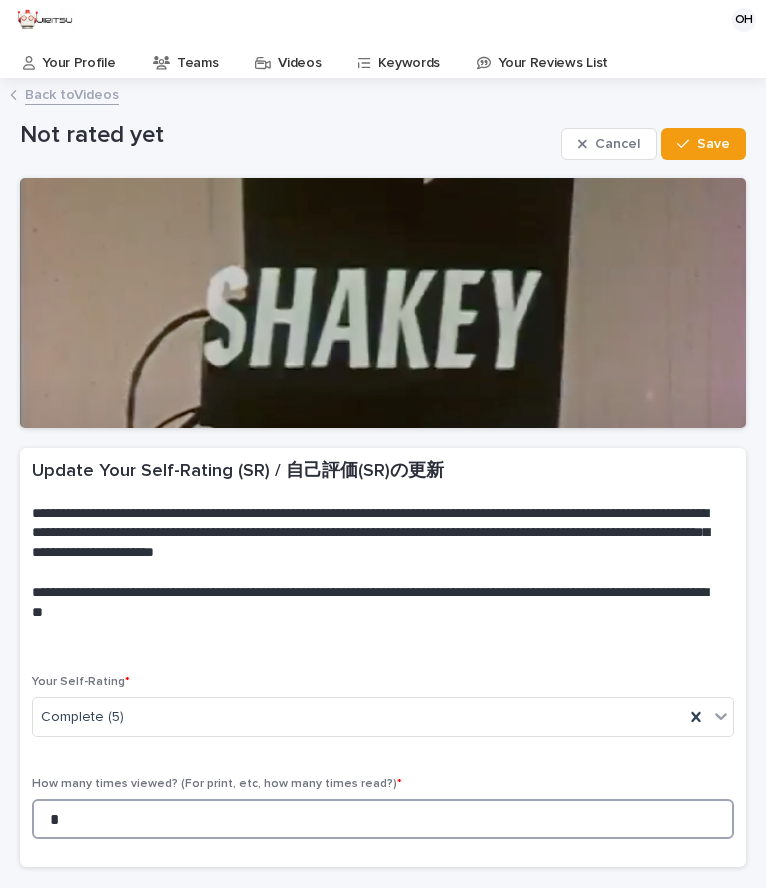 type on "*" 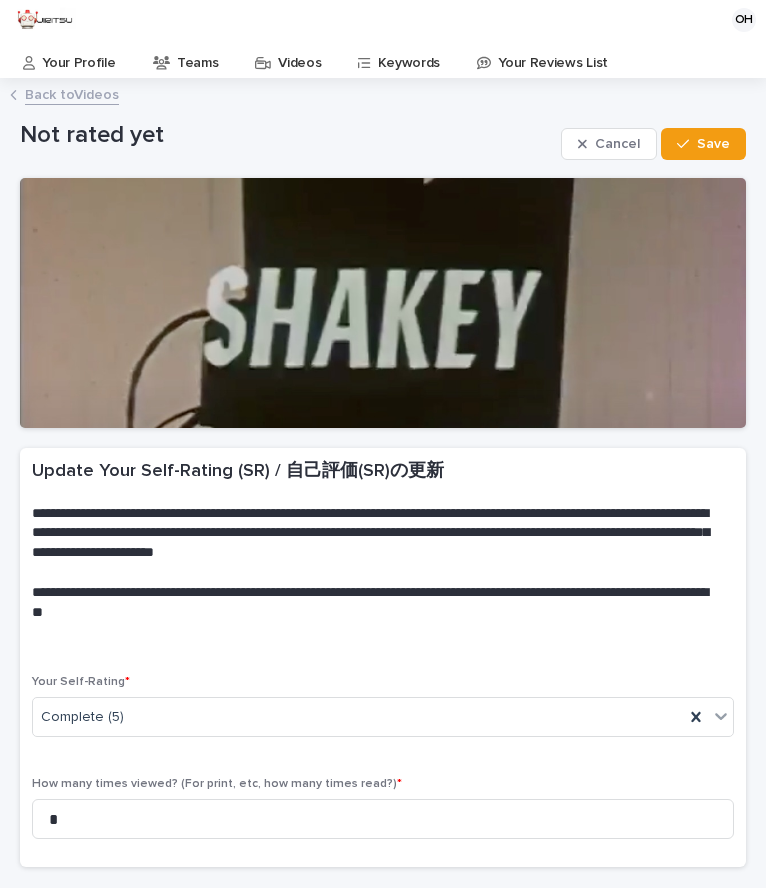 click on "Cancel Save" at bounding box center (653, 144) 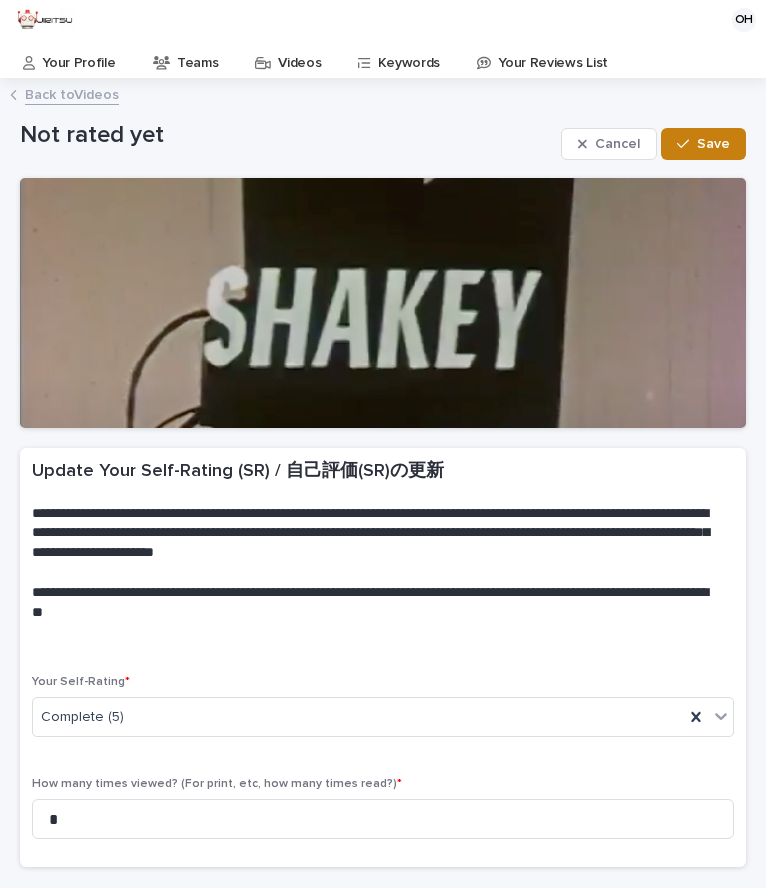 click on "Save" at bounding box center [703, 144] 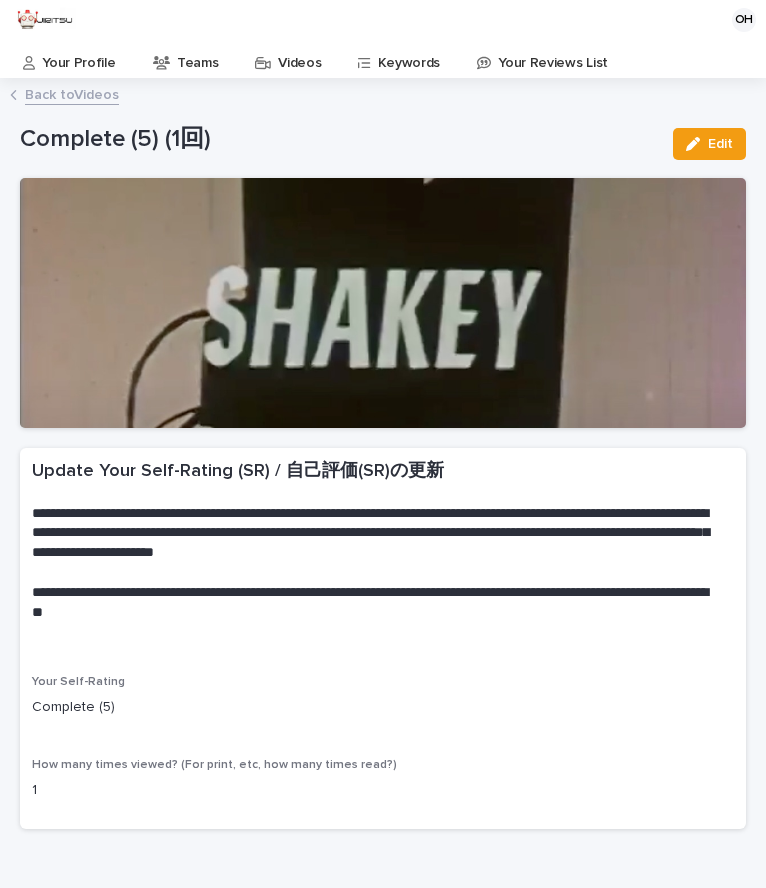 click on "Videos" at bounding box center (299, 56) 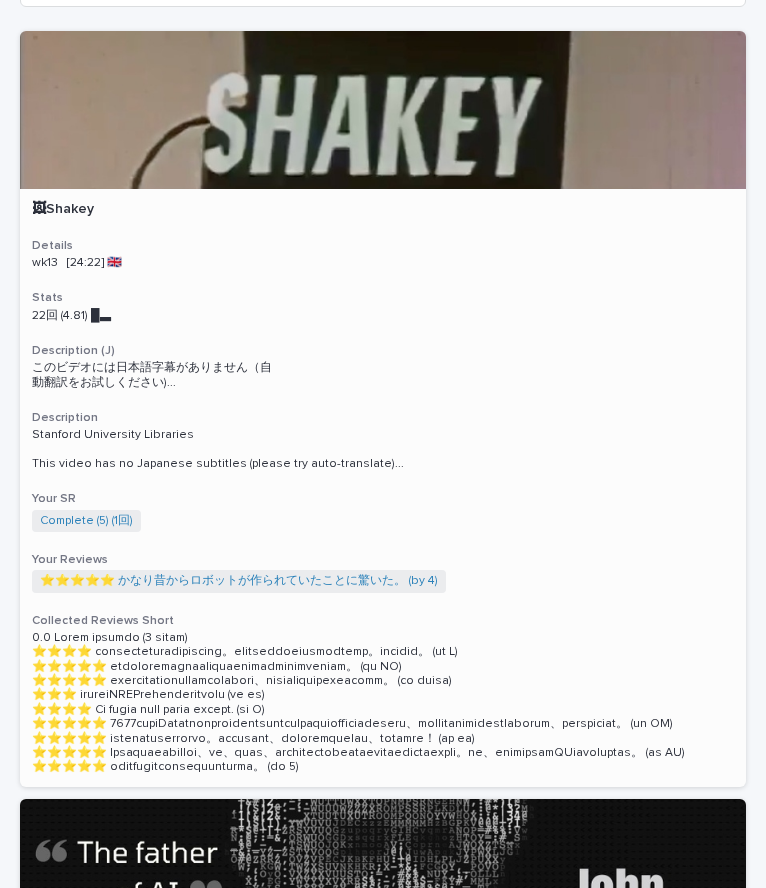 scroll, scrollTop: 0, scrollLeft: 0, axis: both 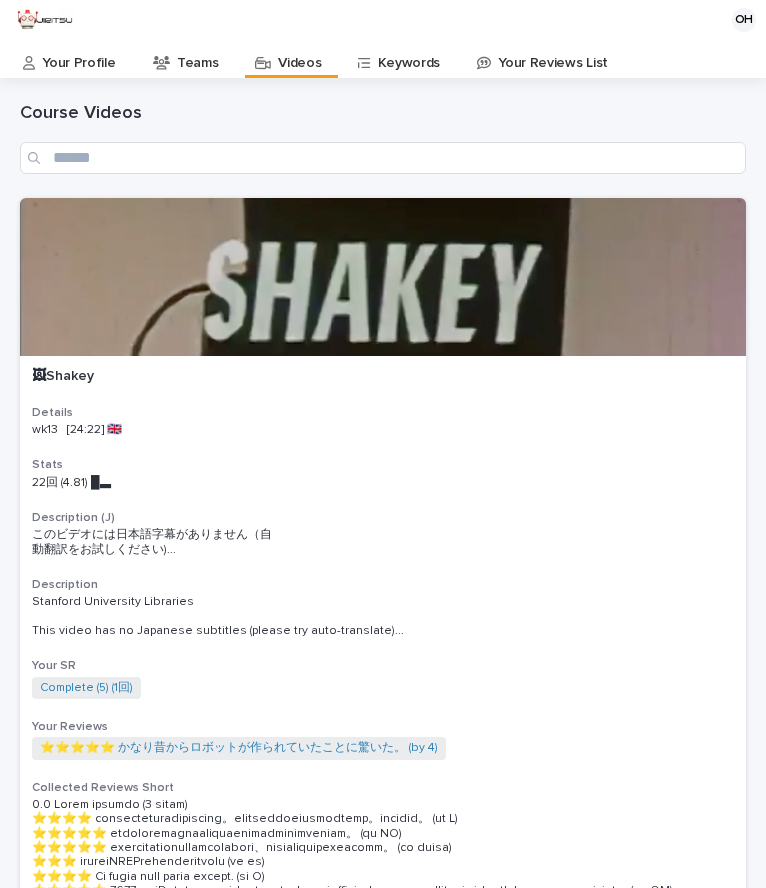 click on "Your Profile" at bounding box center (78, 56) 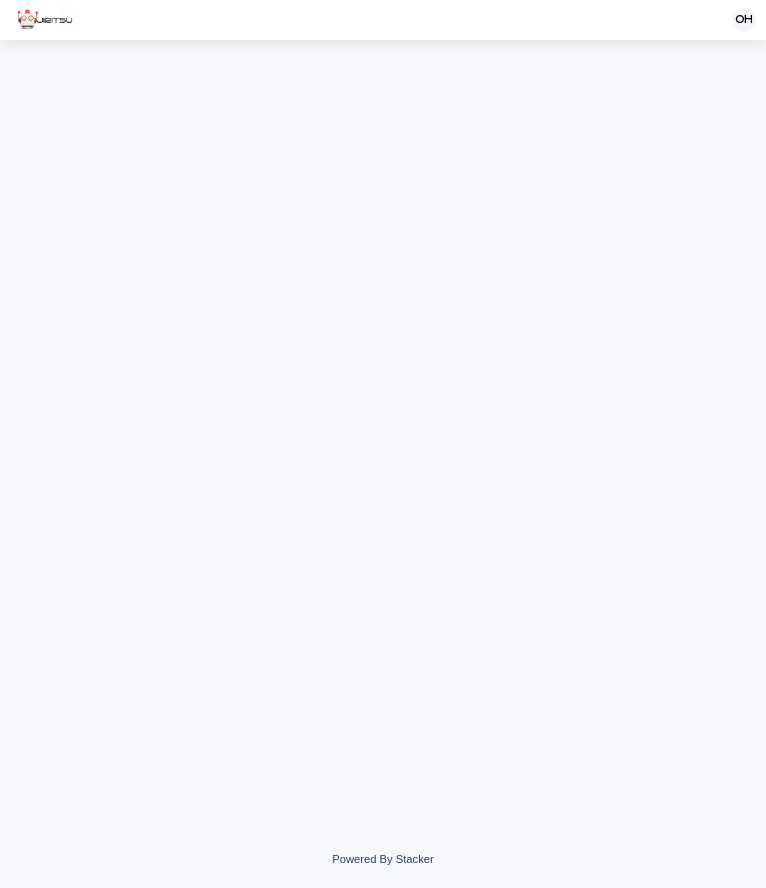 scroll, scrollTop: 0, scrollLeft: 0, axis: both 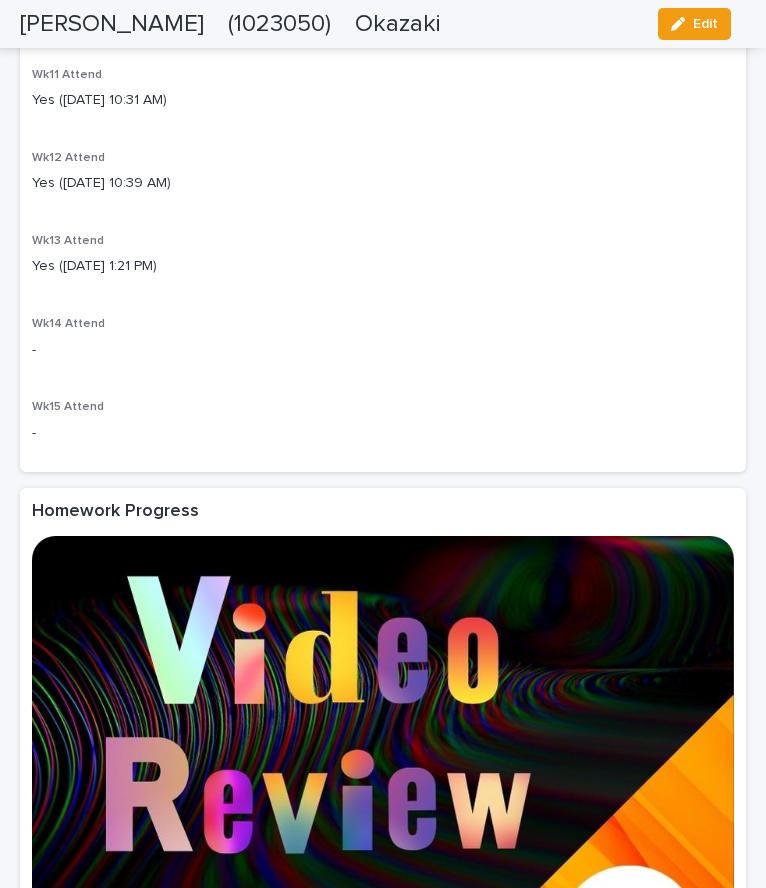 click on "Wk1 Attend Yes (Apr 11 10:53 AM) Wk2 Attend Yes (Apr 18 10:52 AM) Wk3 Attend Yes (Apr 25 10:33 AM) Wk4 Attend Yes (May 02 10:20 AM) Wk5 Attend Yes (May 16 10:54 AM) Wk6 Attend Yes (May 23 10:52 AM) Wk7 Attend Yes (May 30 10:26 AM) Wk8 Attend Yes (Jun 06 10:22 AM) Wk9 Attend Yes (Jun 13 11:00 AM) Wk10 Attend Yes (Jun 20 10:42 AM) Wk11 Attend Yes (Jun 27 10:31 AM) Wk12 Attend Yes (Jul 04 10:39 AM) Wk13 Attend Yes (Jul 11 1:21 PM) Wk14 Attend - Wk15 Attend -" at bounding box center [383, -152] 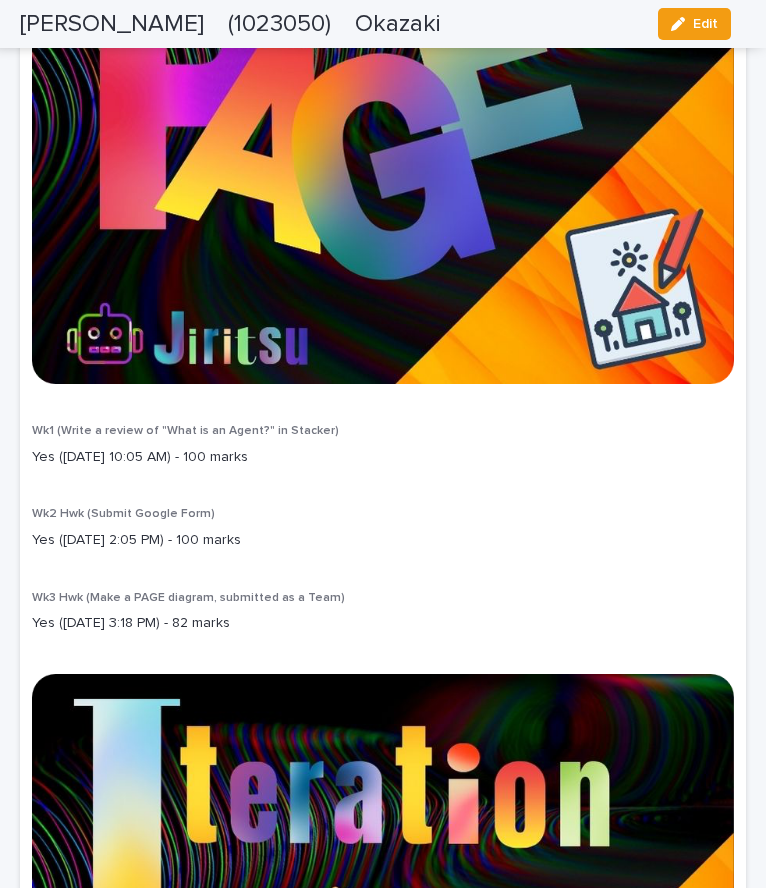 scroll, scrollTop: 4121, scrollLeft: 0, axis: vertical 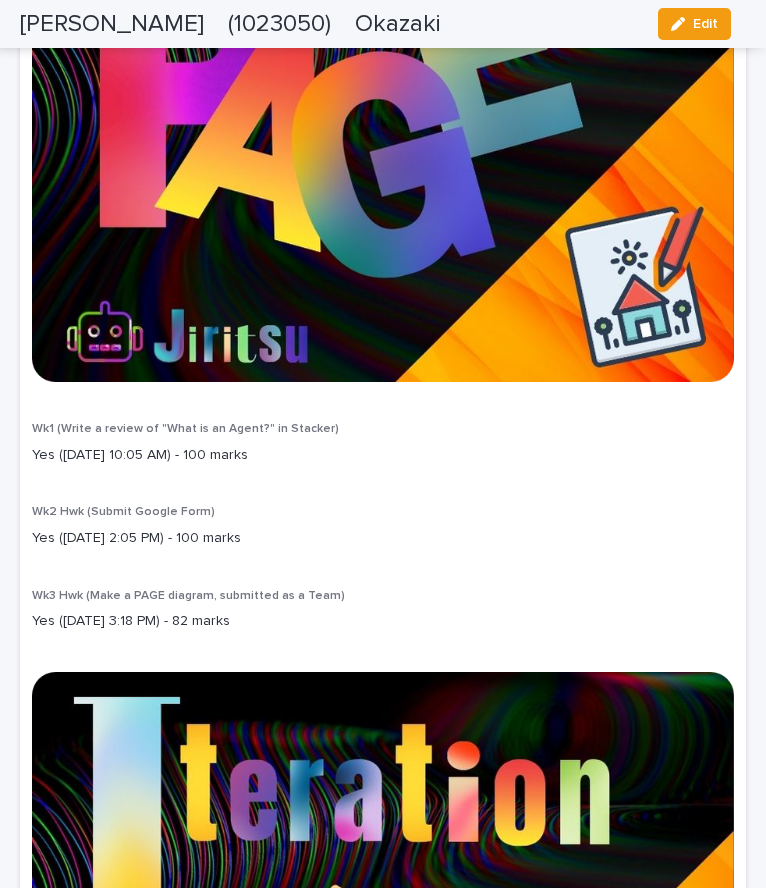 click on "Yes ([DATE] 10:05 AM) - 100 marks" at bounding box center [383, 455] 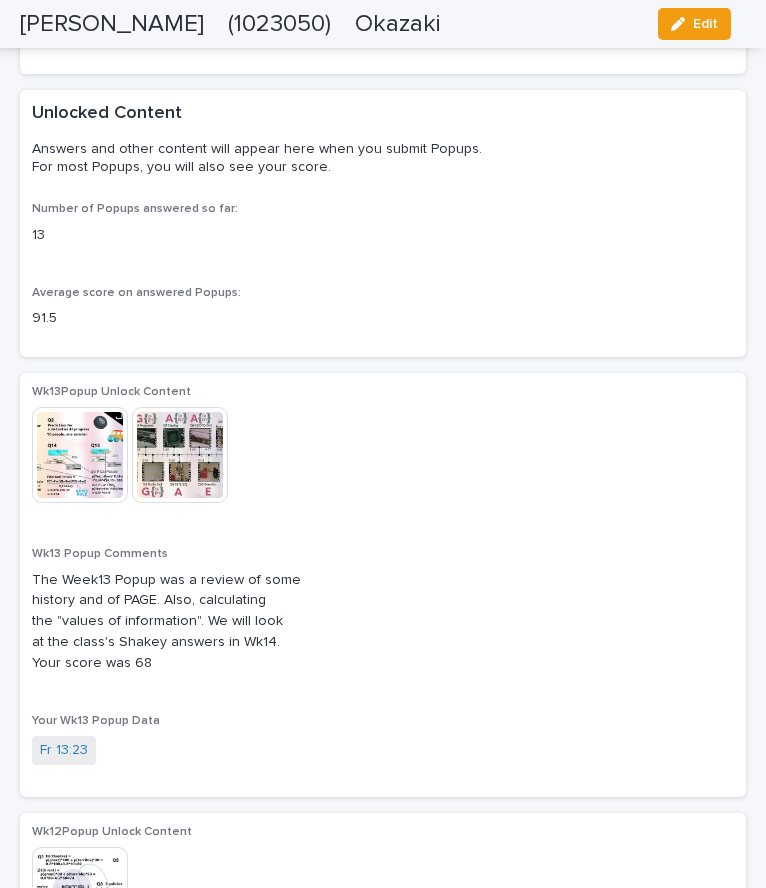 scroll, scrollTop: 10293, scrollLeft: 0, axis: vertical 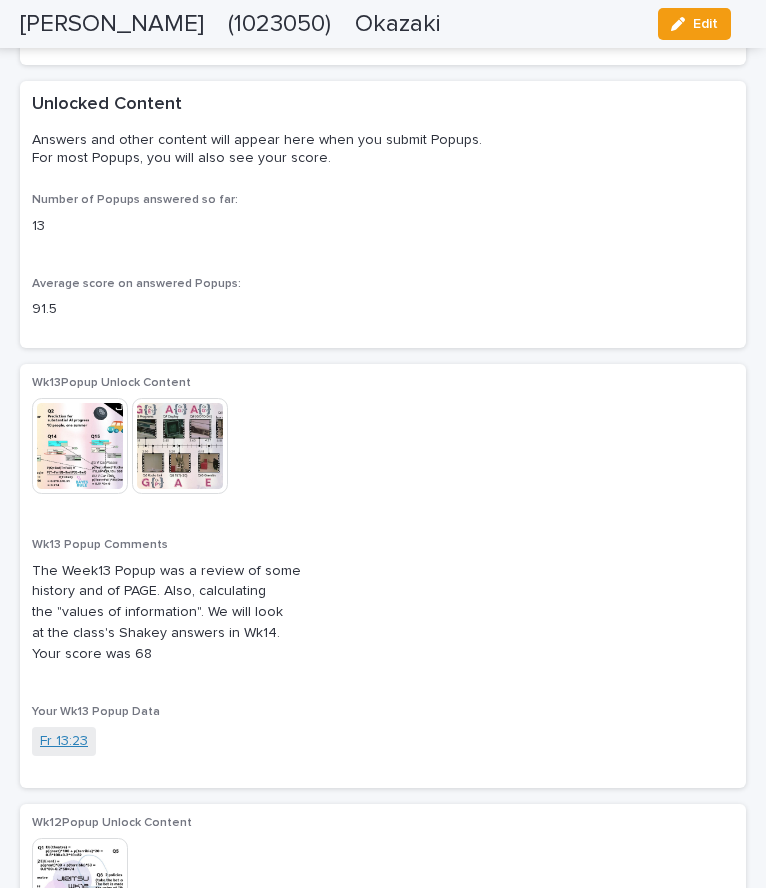 click on "Fr 13:23" at bounding box center [64, 741] 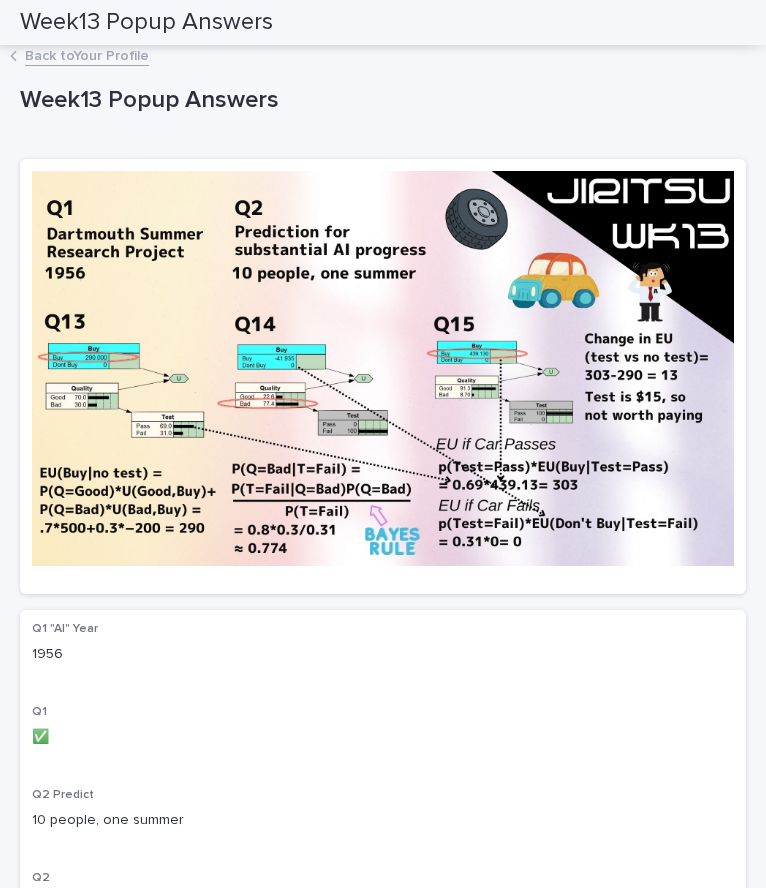 scroll, scrollTop: 0, scrollLeft: 0, axis: both 